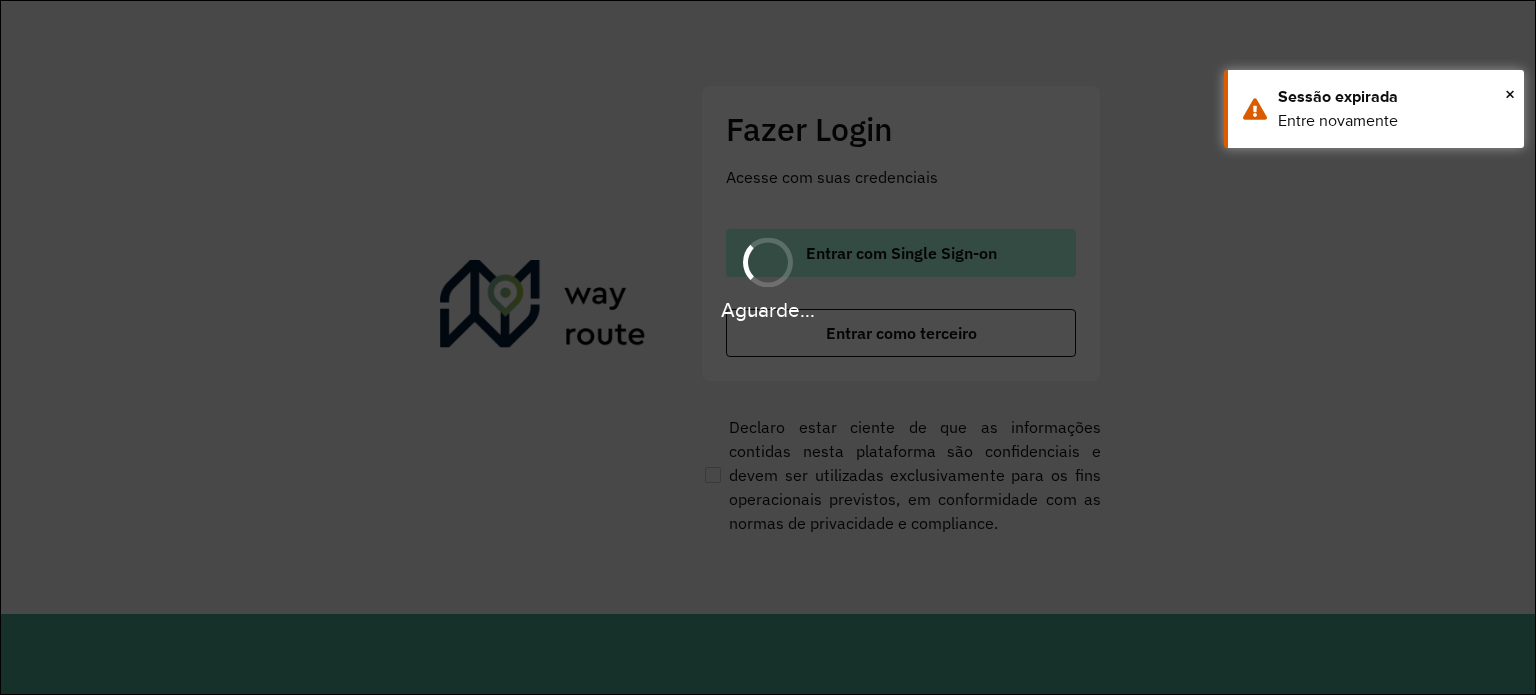 scroll, scrollTop: 0, scrollLeft: 0, axis: both 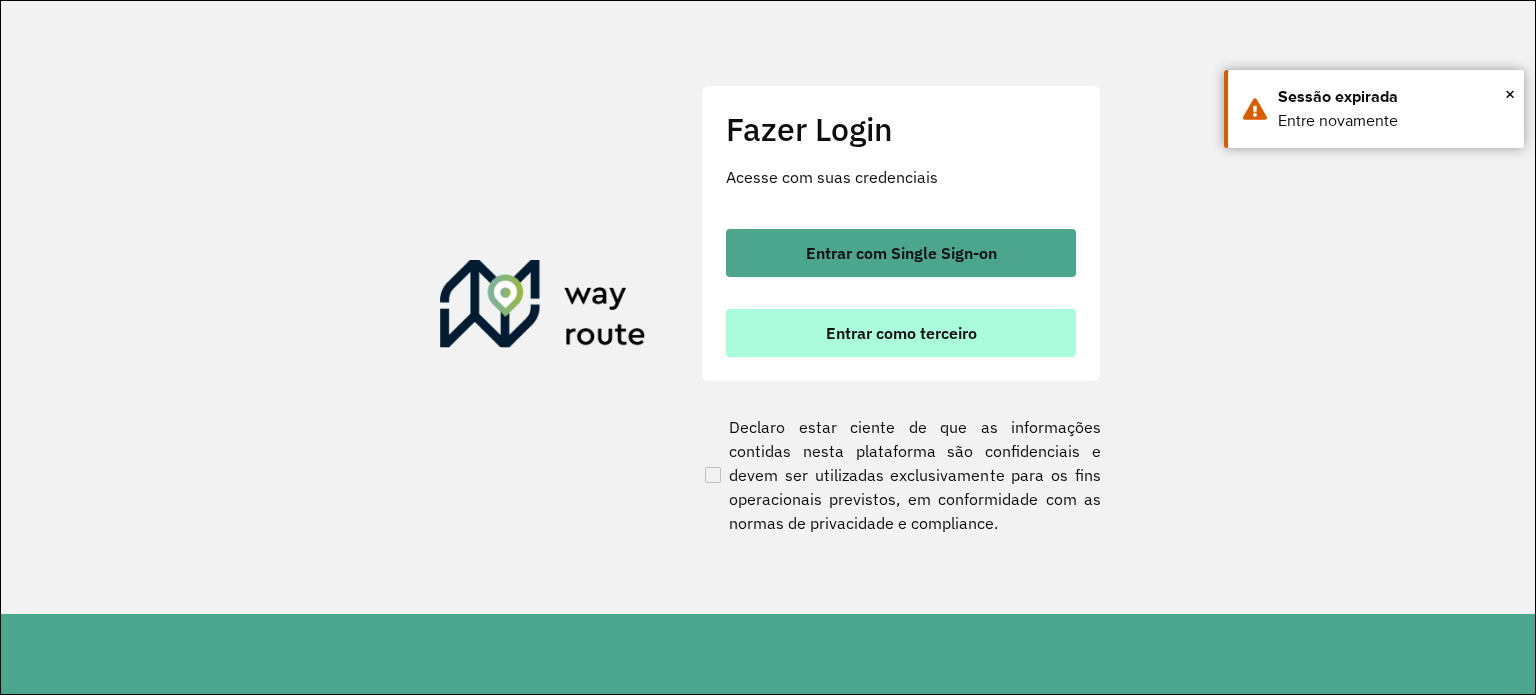 click on "Entrar como terceiro" at bounding box center [901, 333] 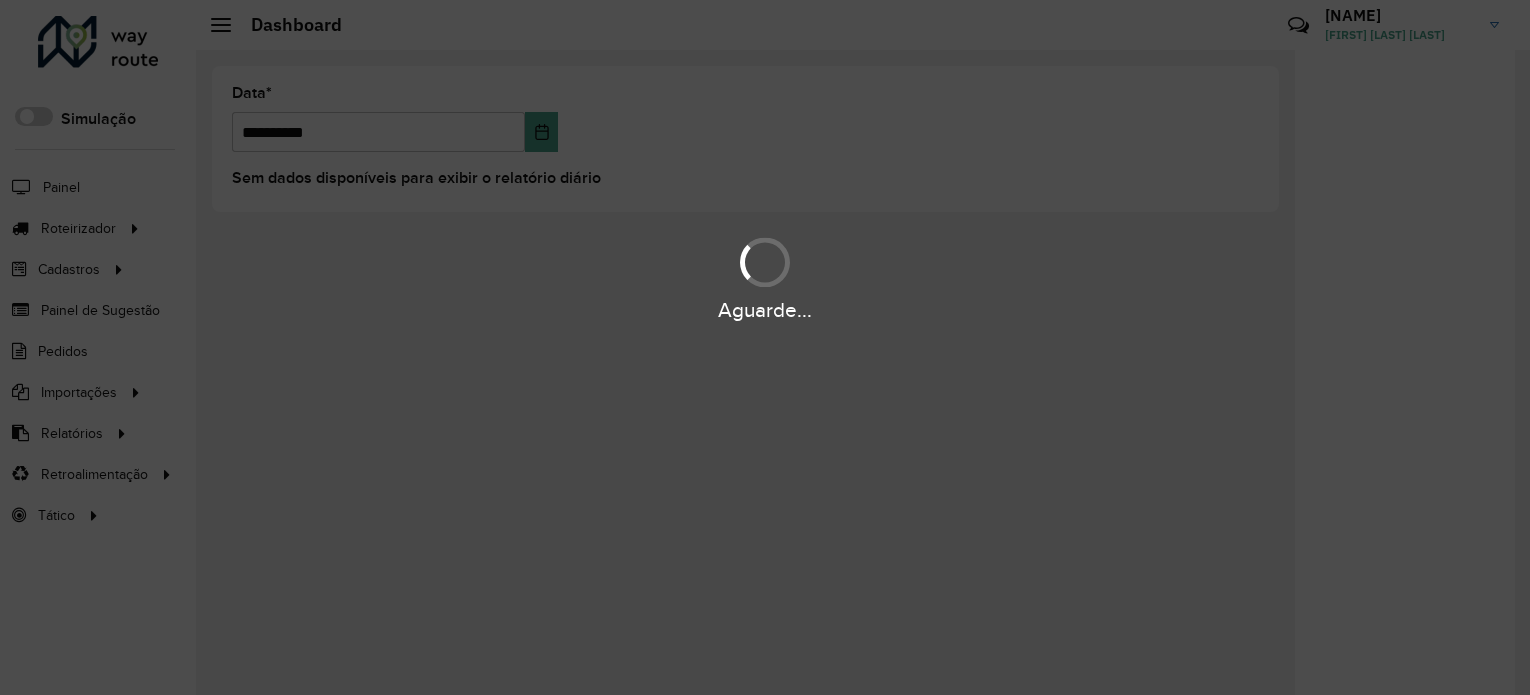 scroll, scrollTop: 0, scrollLeft: 0, axis: both 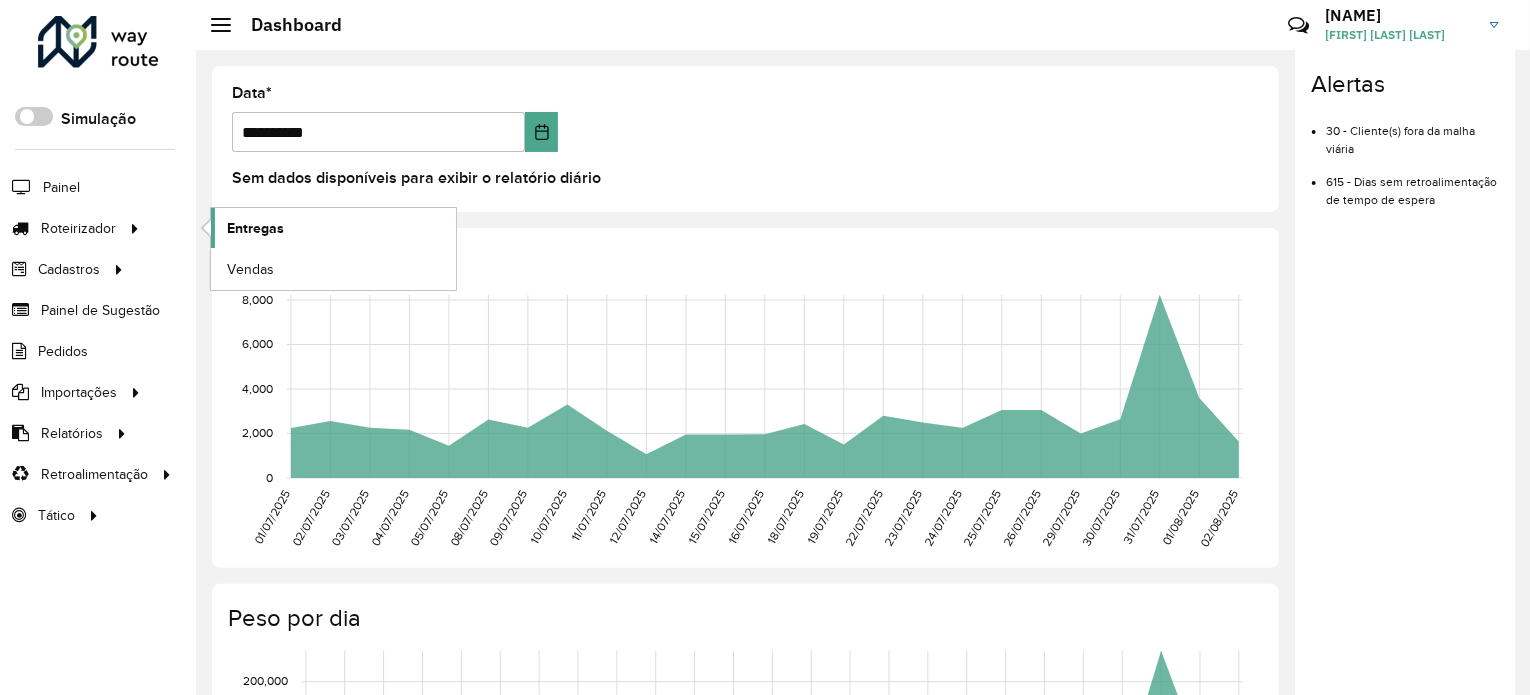 click on "Entregas" 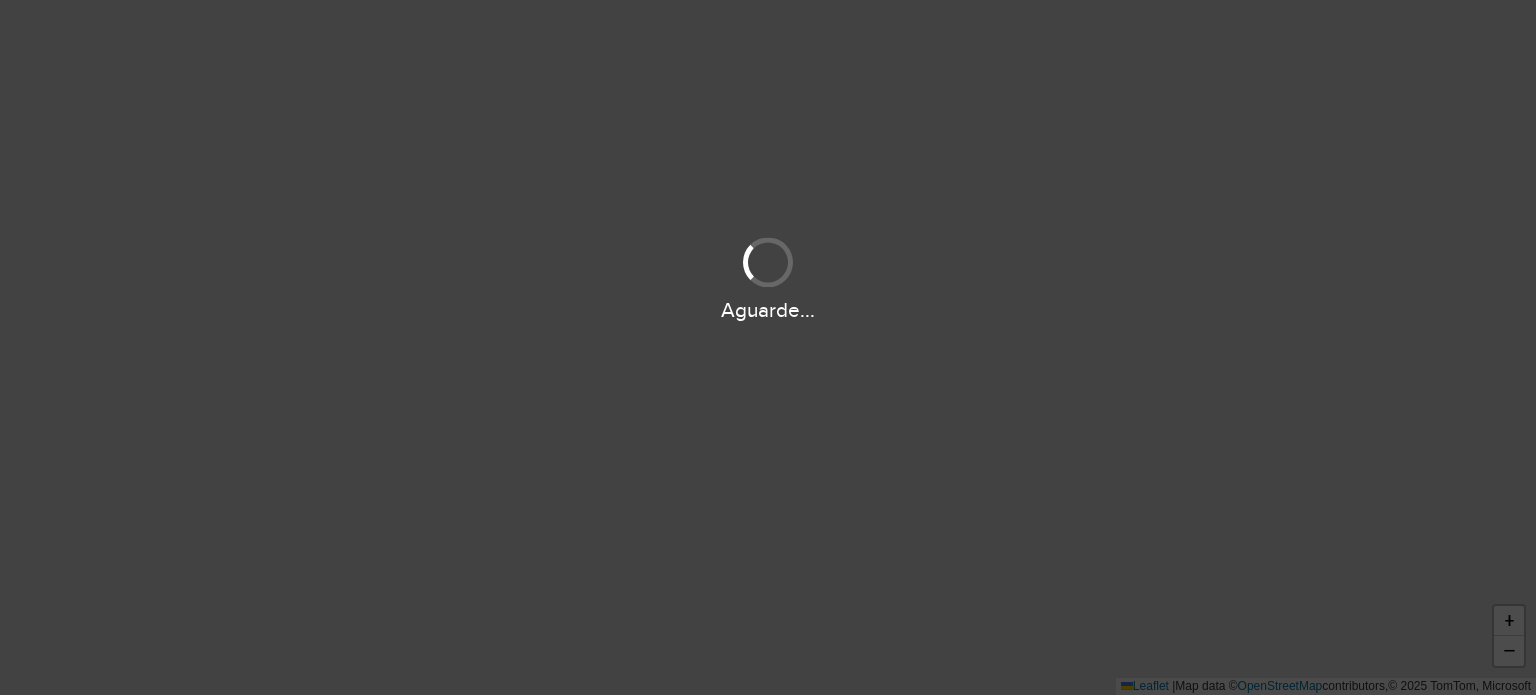 scroll, scrollTop: 0, scrollLeft: 0, axis: both 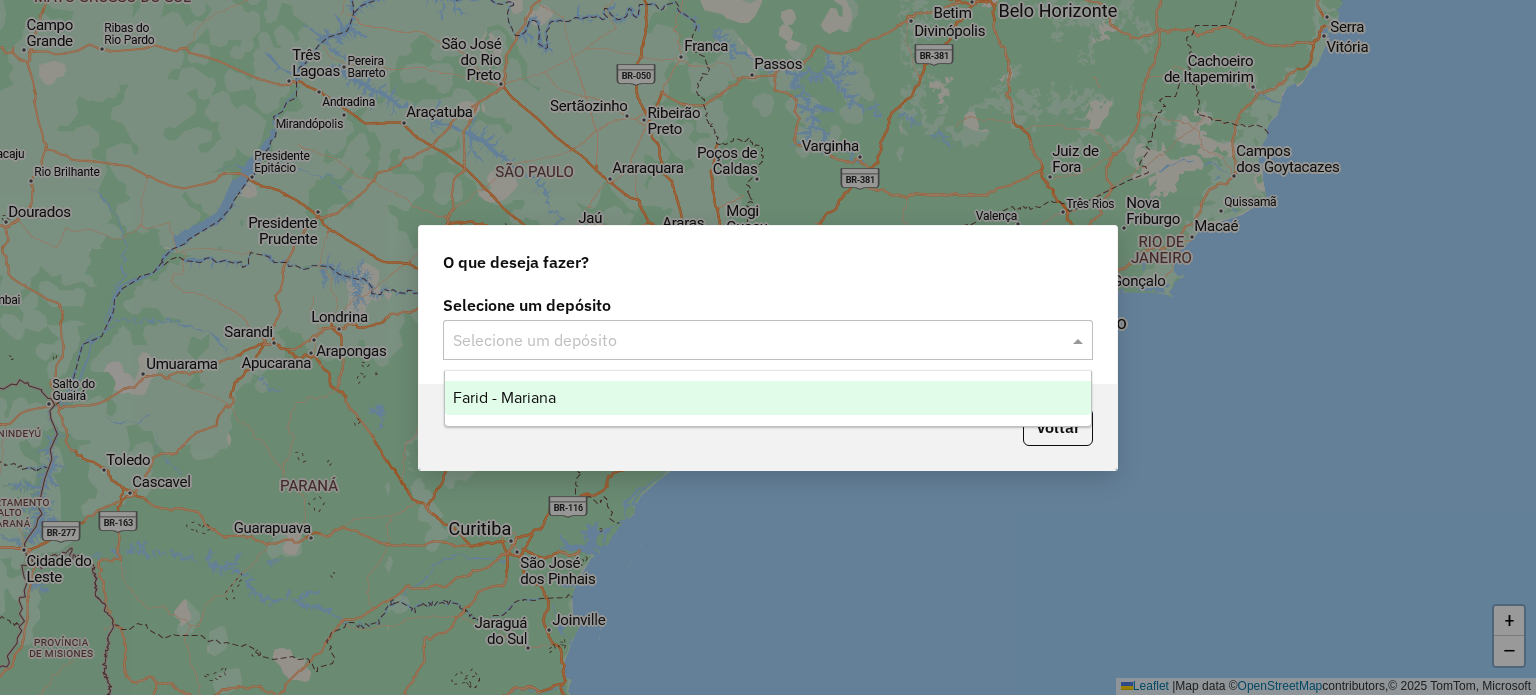 click 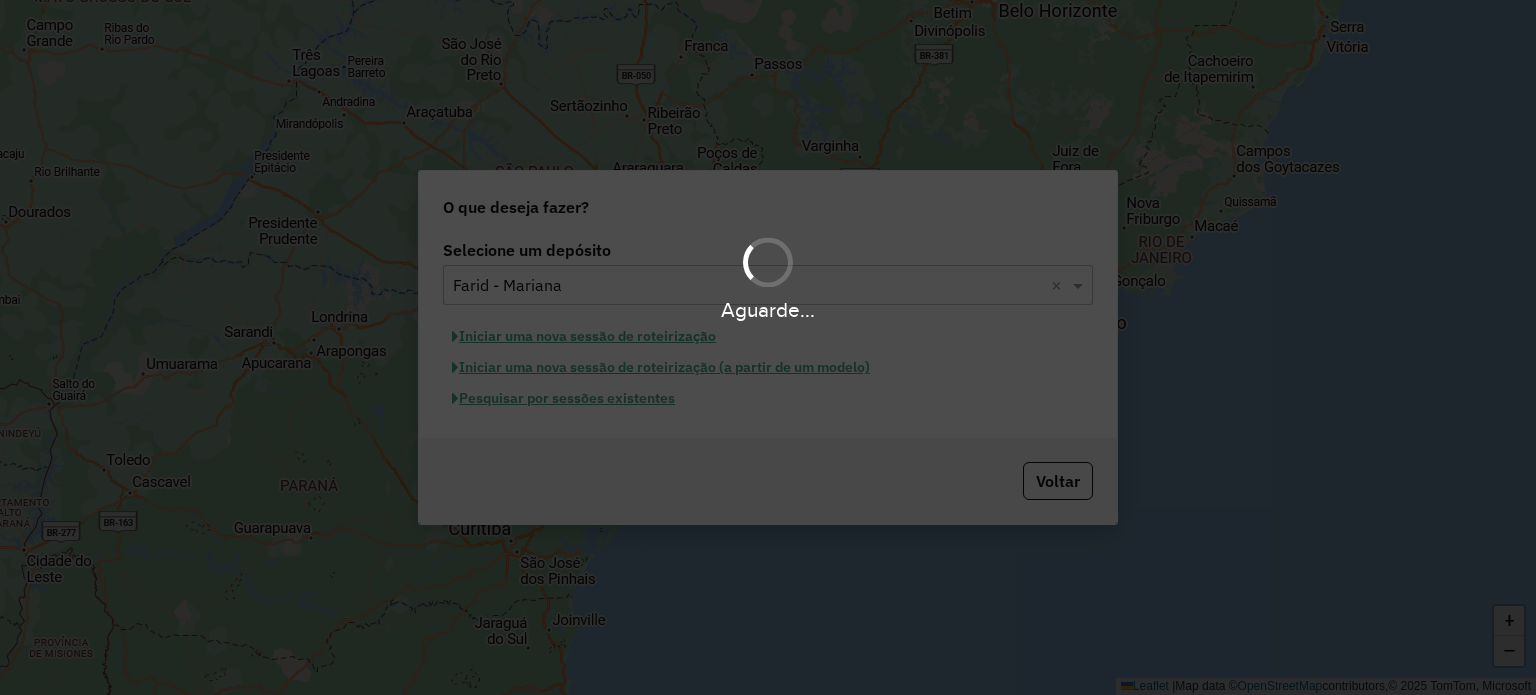 click on "Aguarde..." at bounding box center [768, 347] 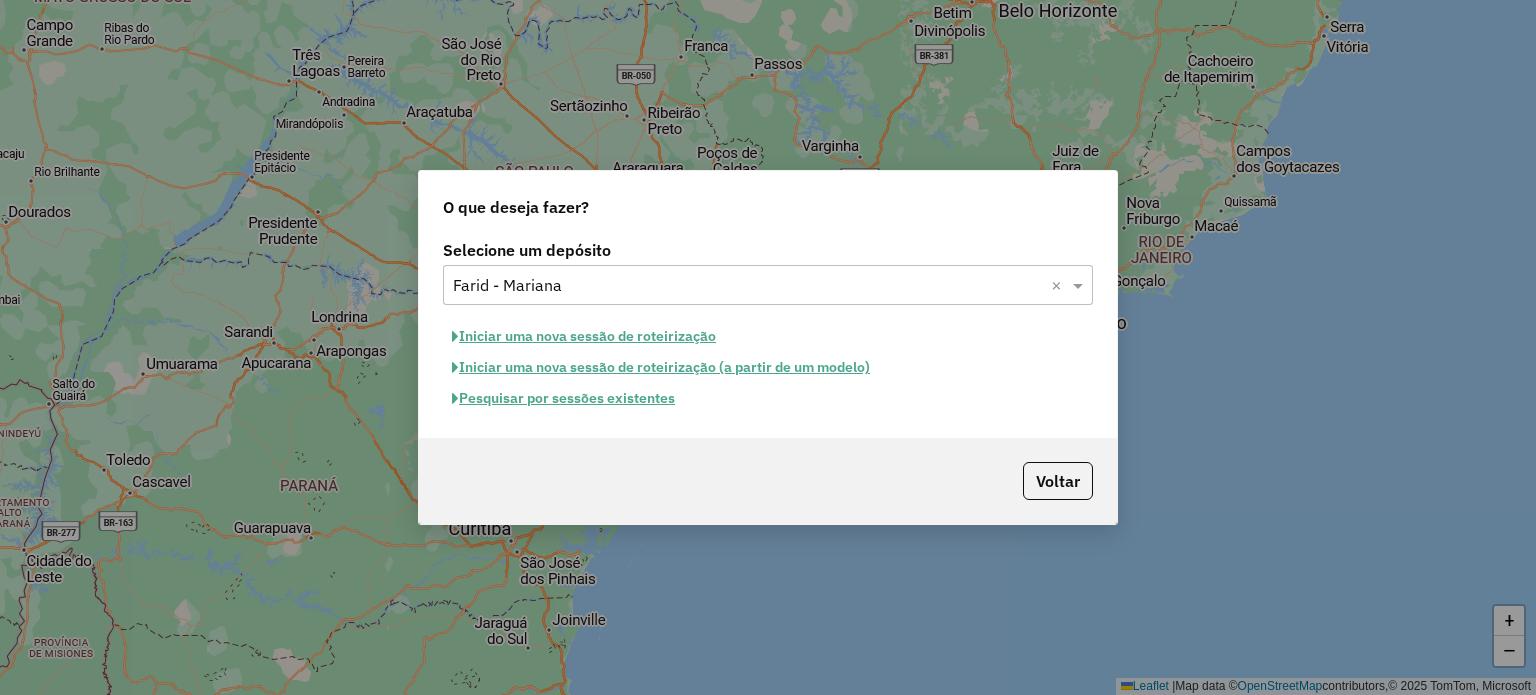 click on "Pesquisar por sessões existentes" 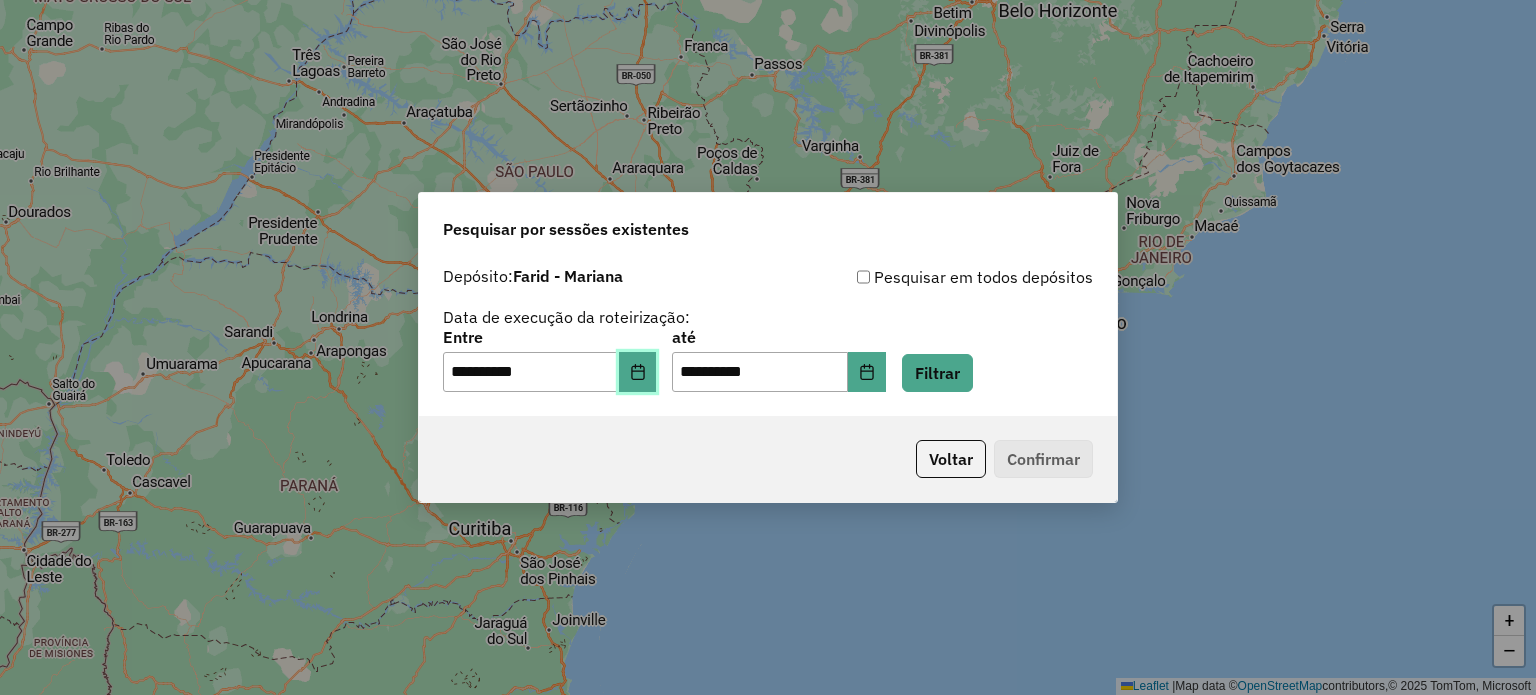 click at bounding box center (638, 372) 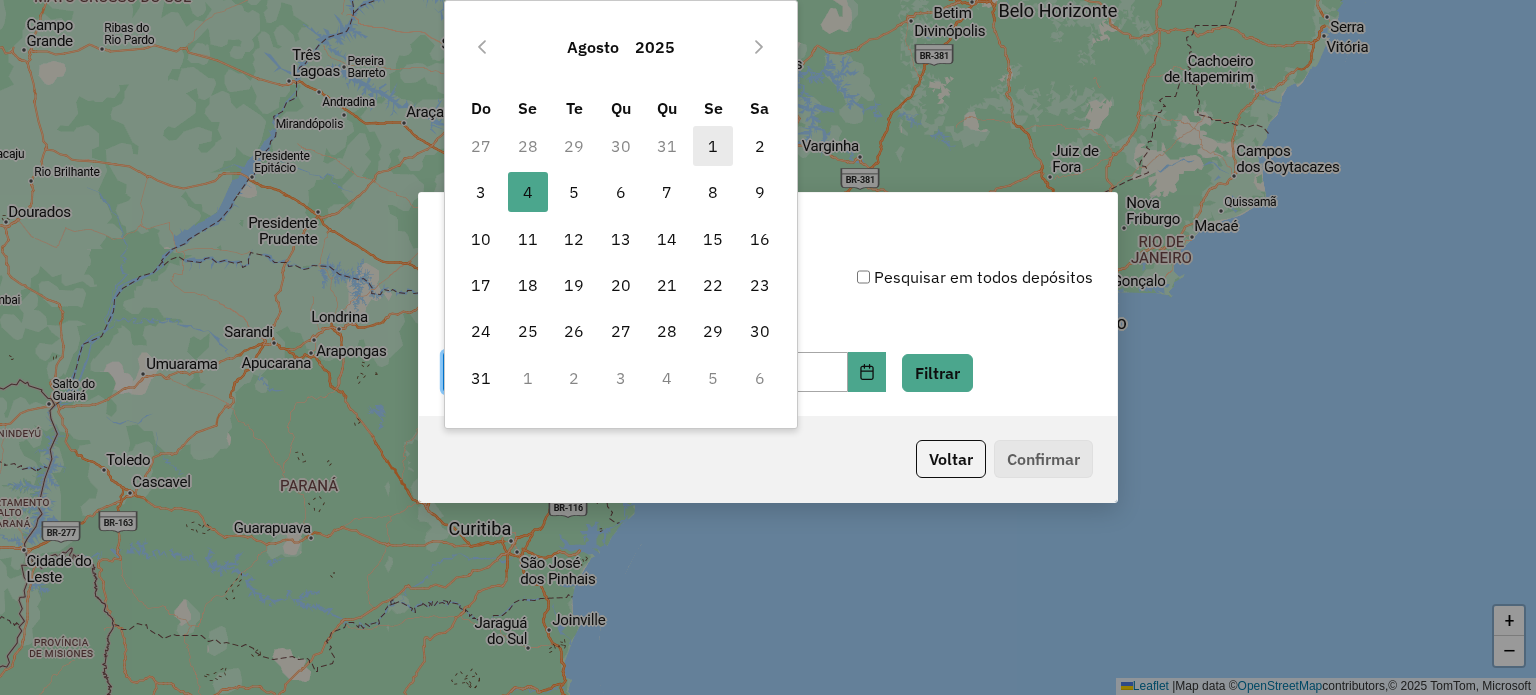 click on "1" at bounding box center [713, 146] 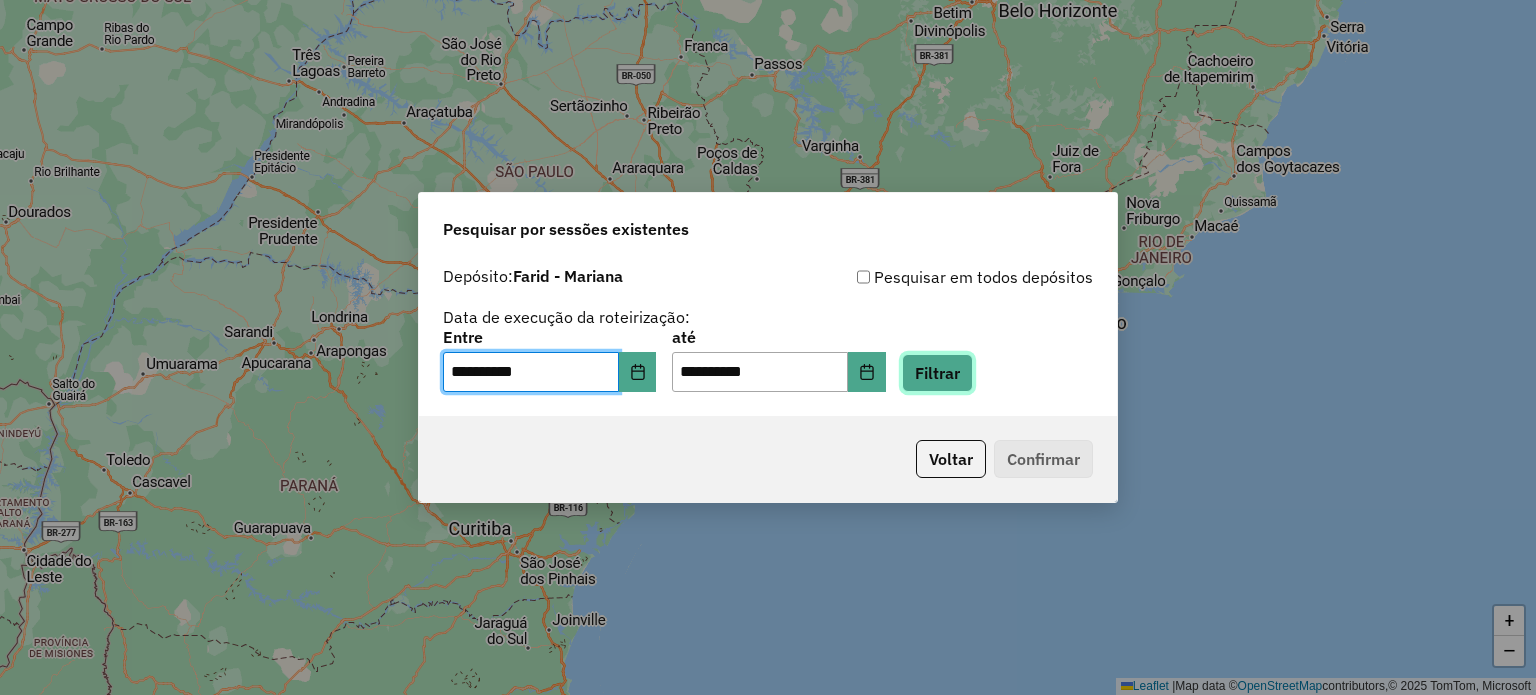 click on "Filtrar" 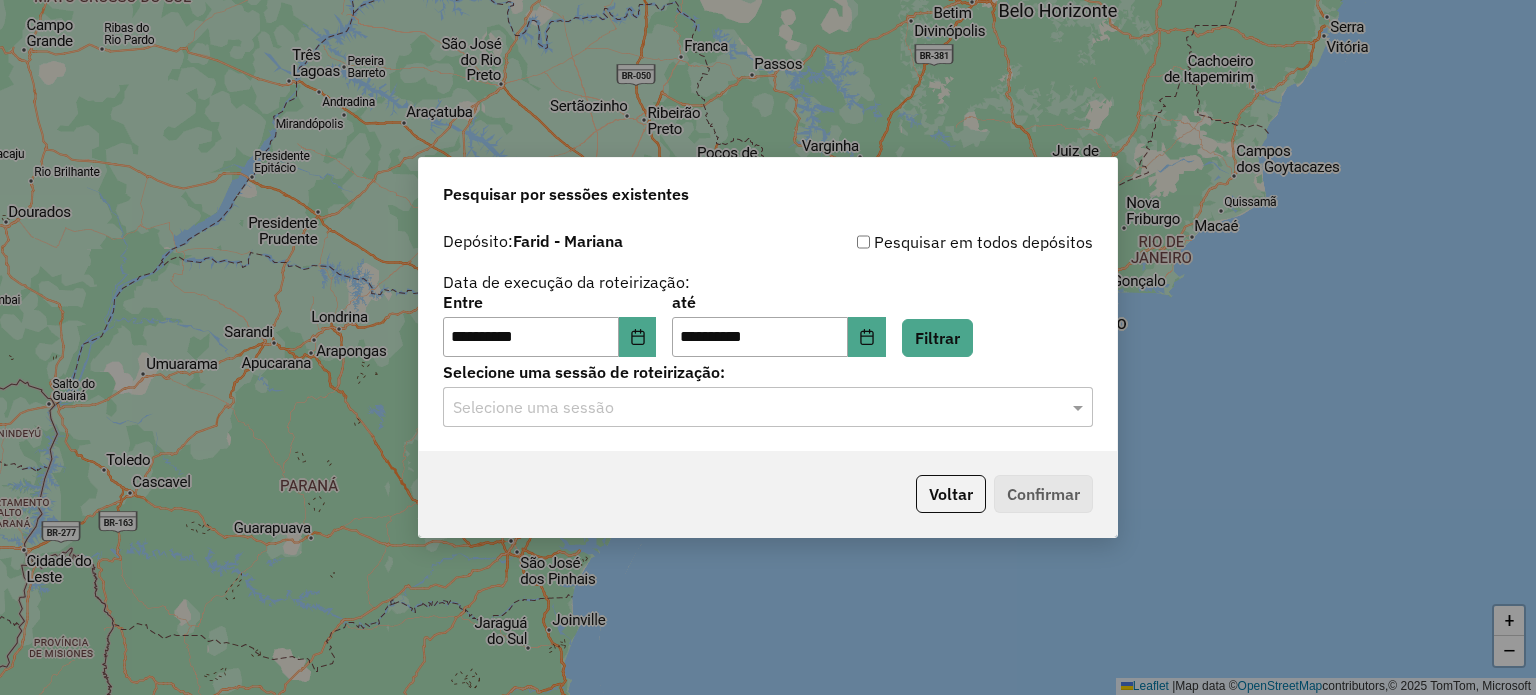 click 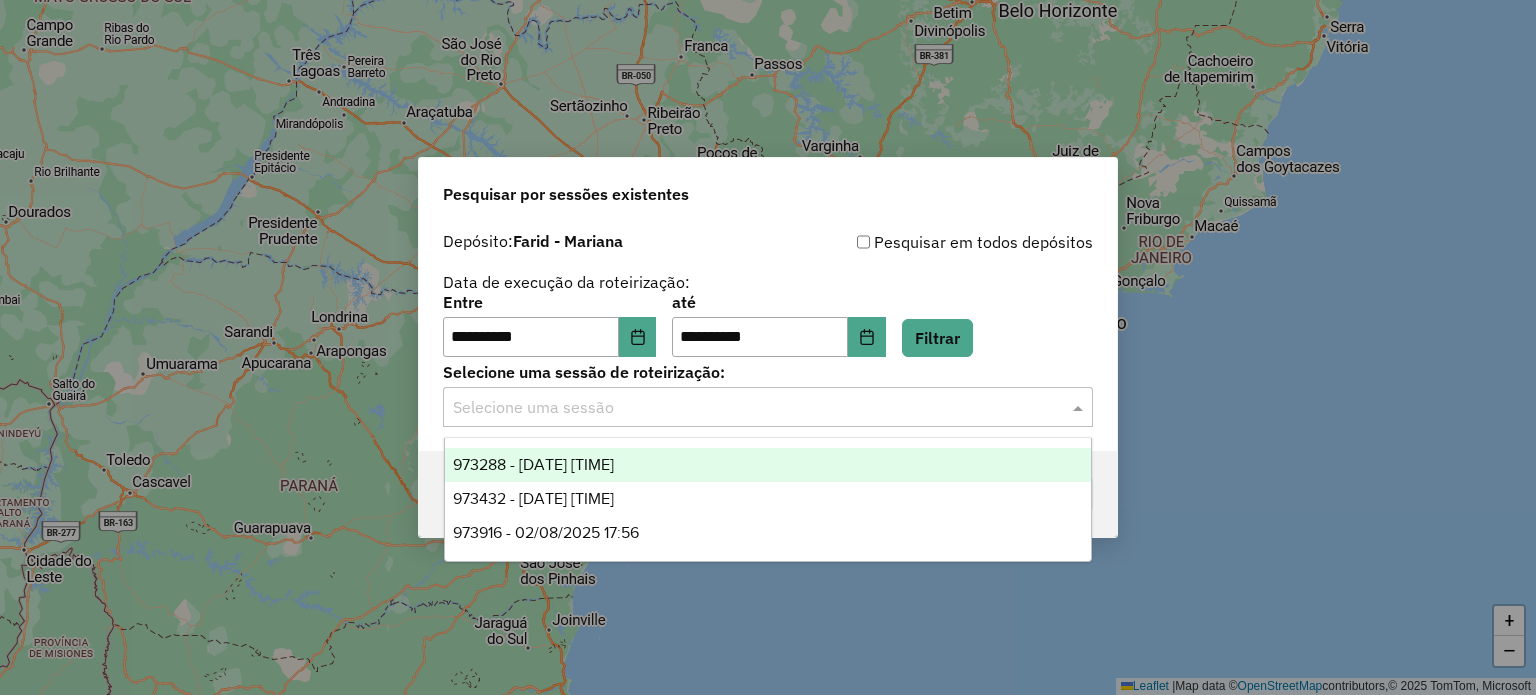click on "973288 - 01/08/2025 18:00" at bounding box center (768, 465) 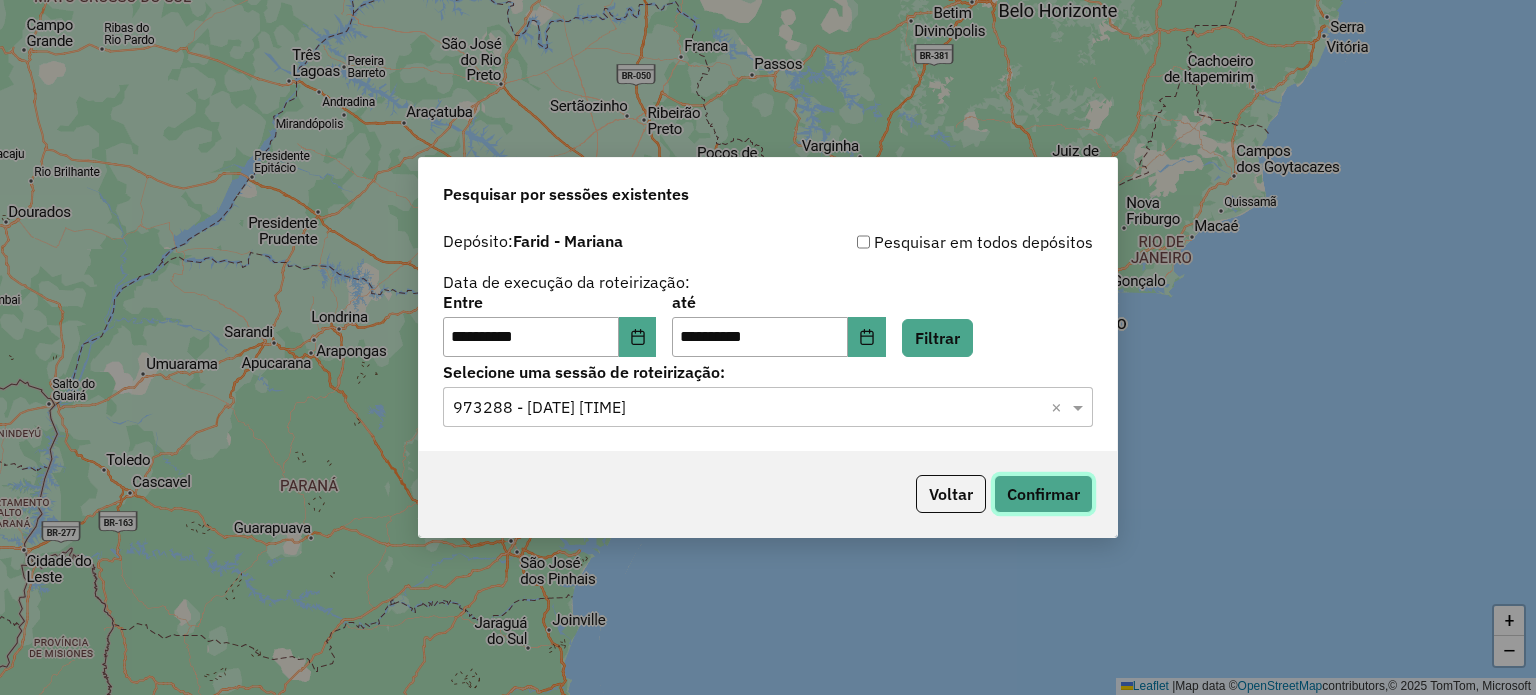 click on "Confirmar" 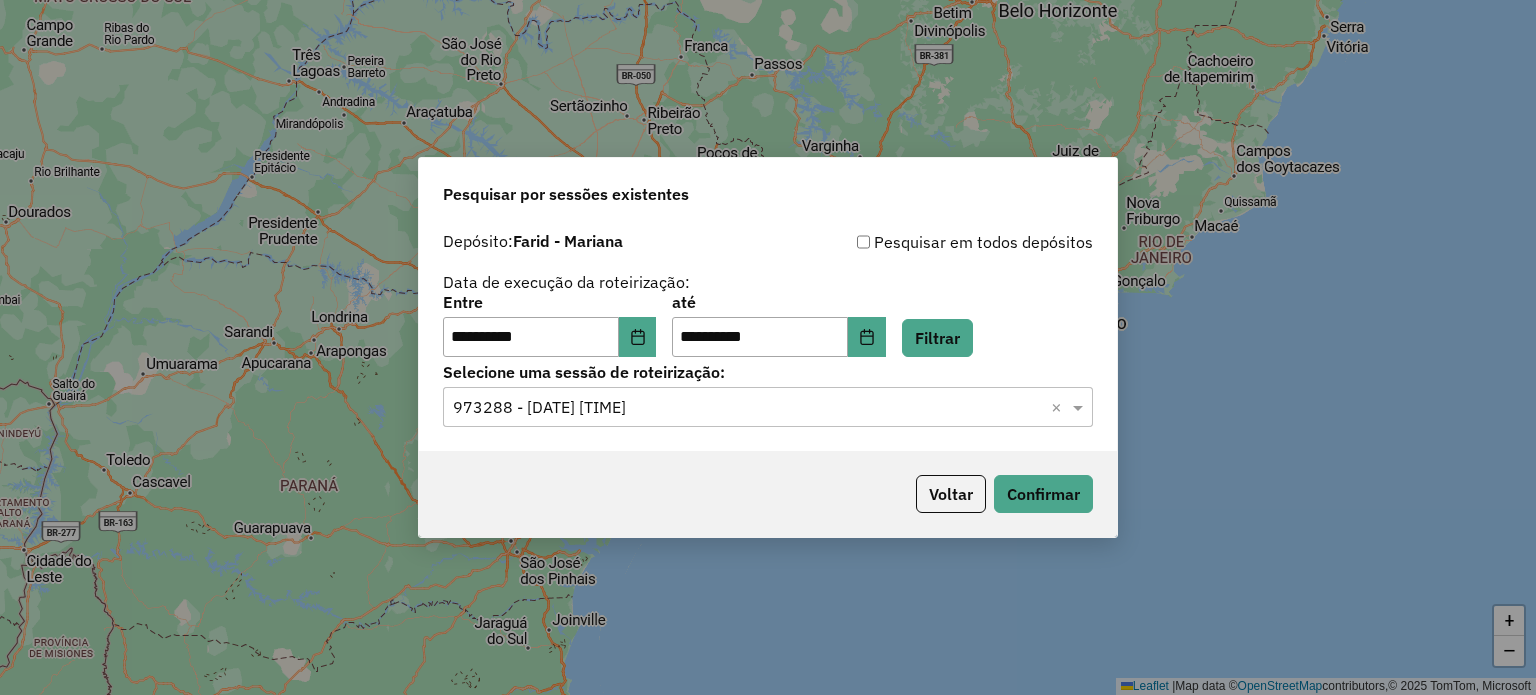 click 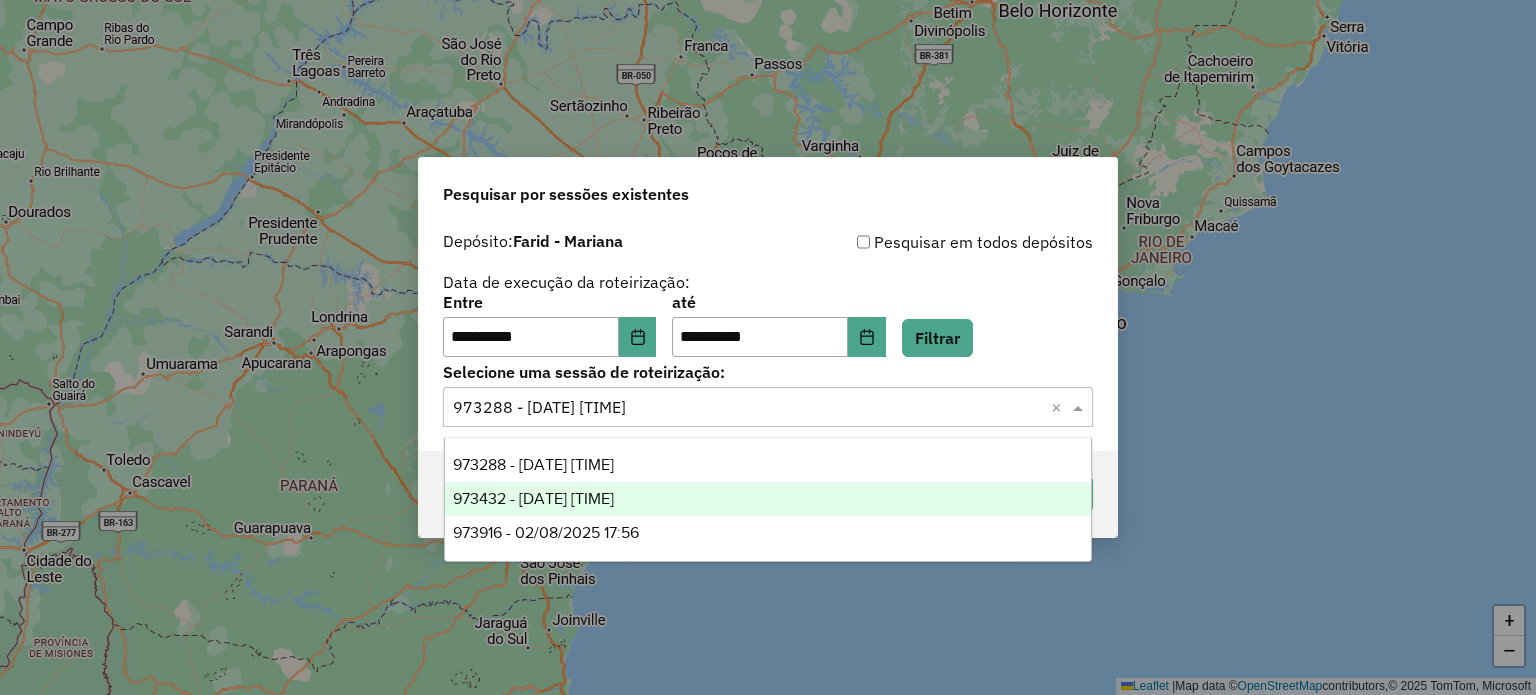 click on "973432 - 01/08/2025 18:25" at bounding box center [768, 499] 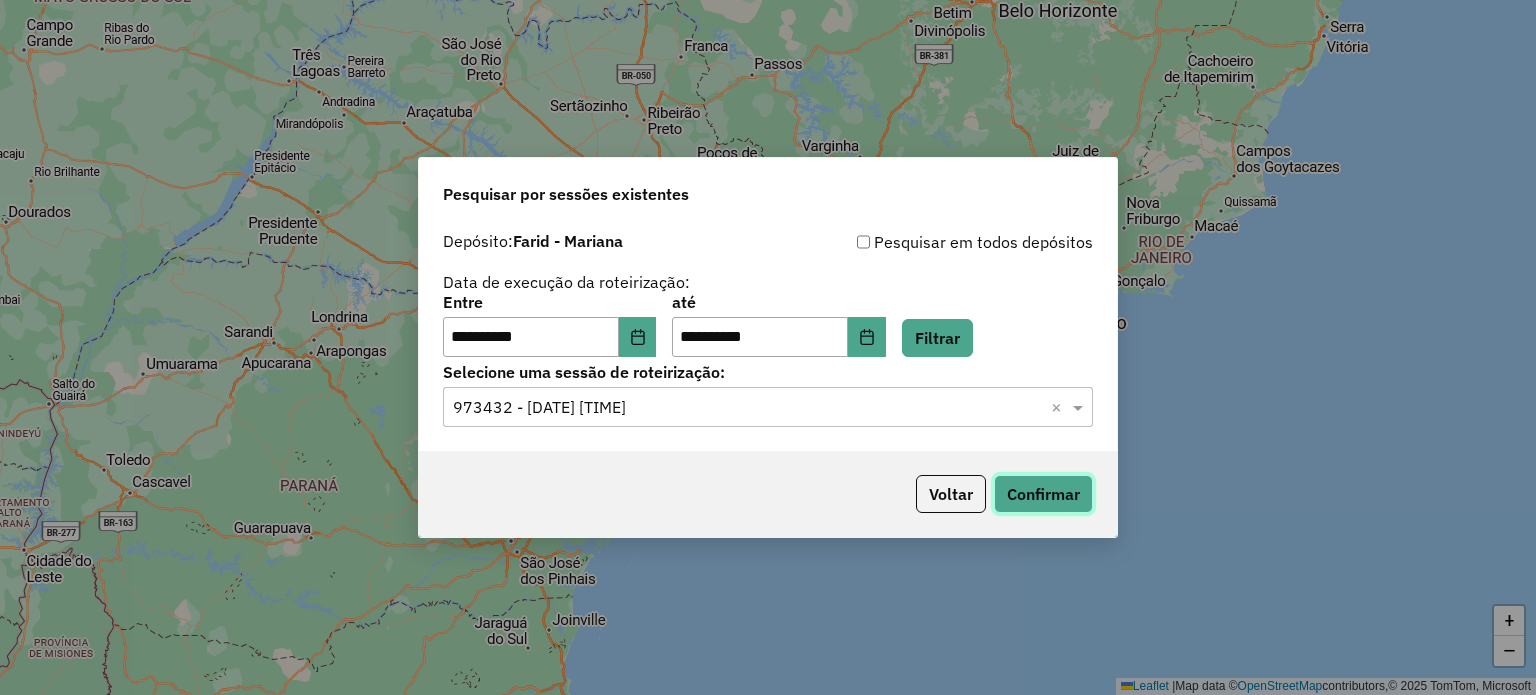 click on "Confirmar" 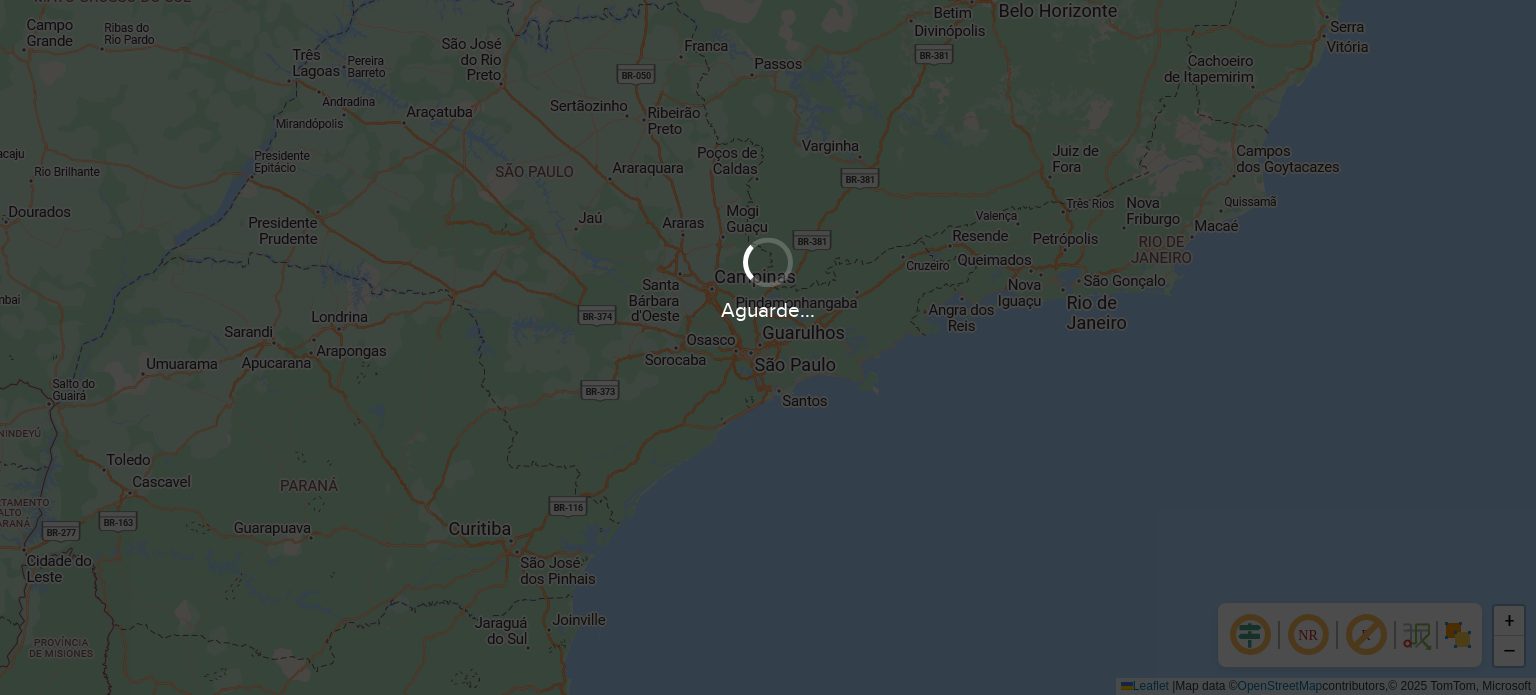 scroll, scrollTop: 0, scrollLeft: 0, axis: both 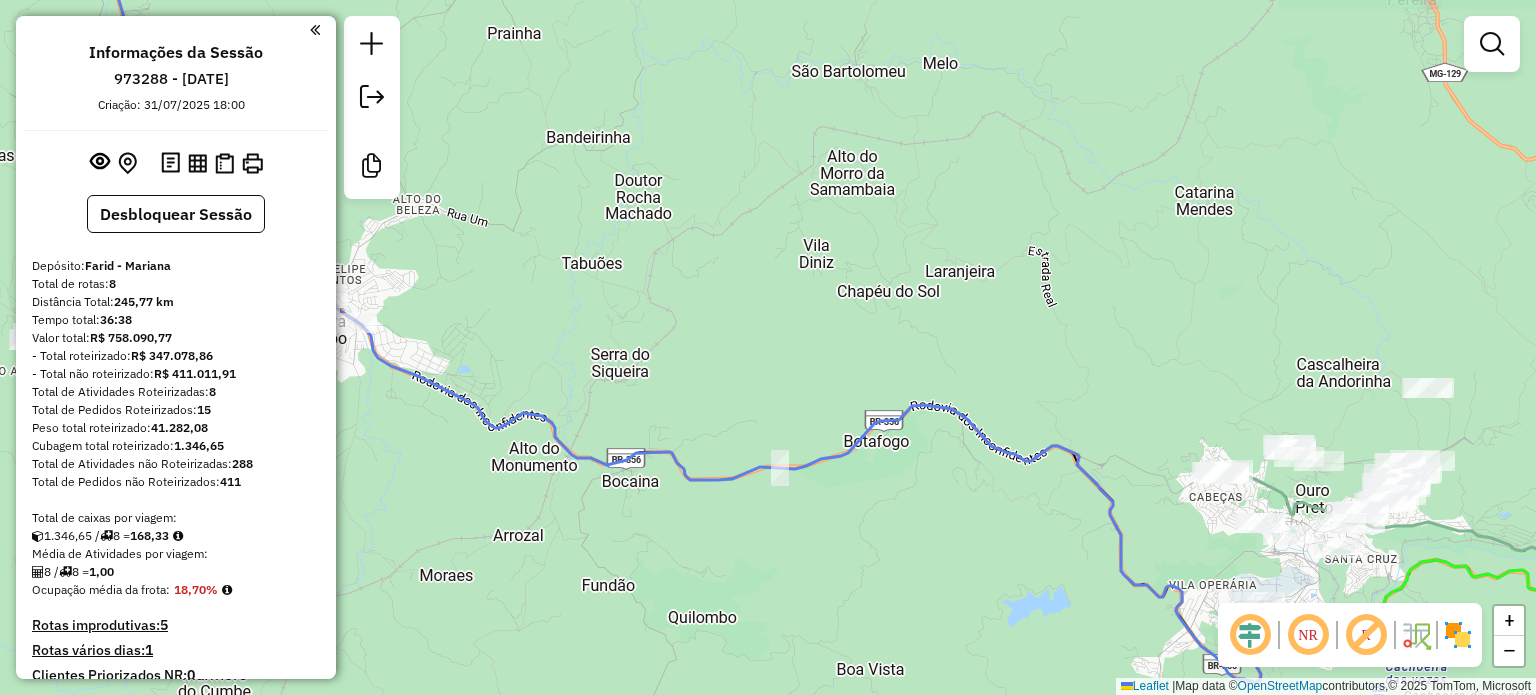 drag, startPoint x: 535, startPoint y: 321, endPoint x: 712, endPoint y: 322, distance: 177.00282 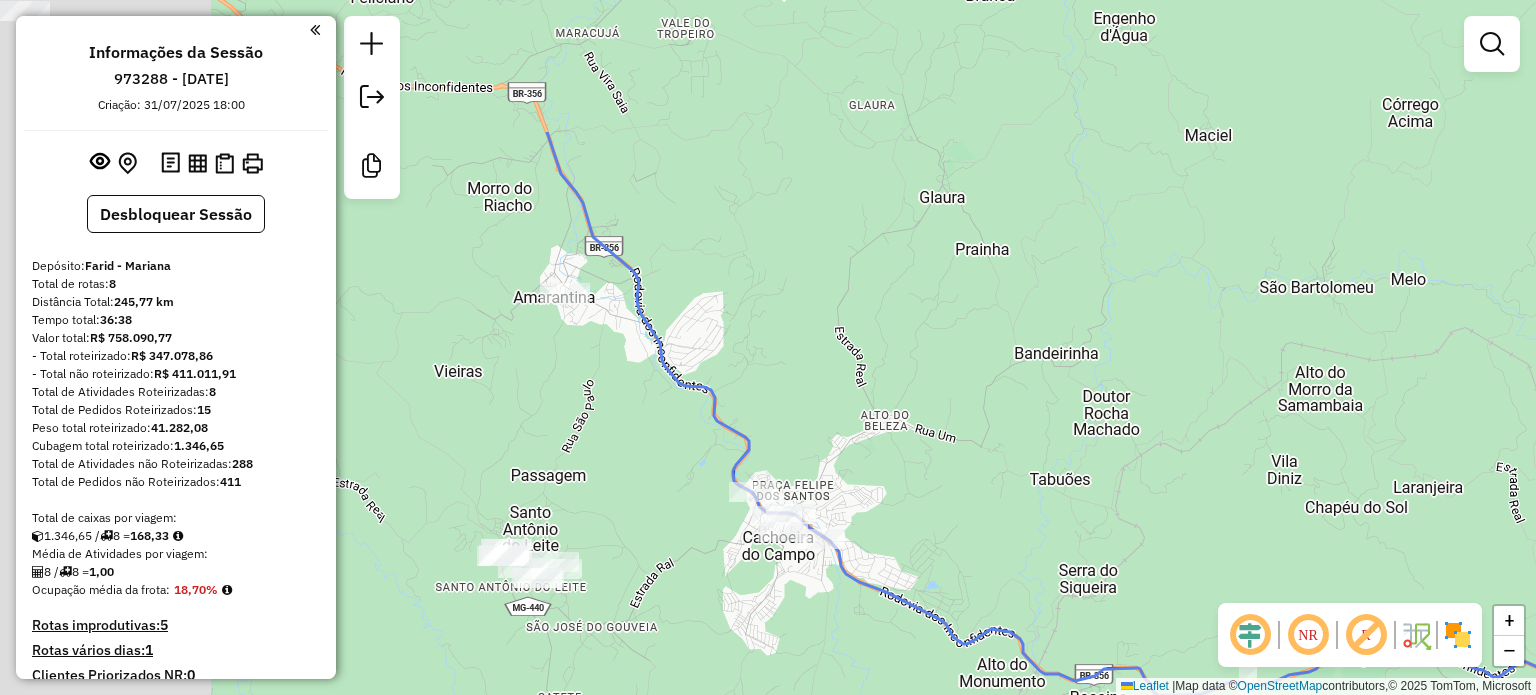 drag, startPoint x: 693, startPoint y: 267, endPoint x: 1004, endPoint y: 491, distance: 383.27145 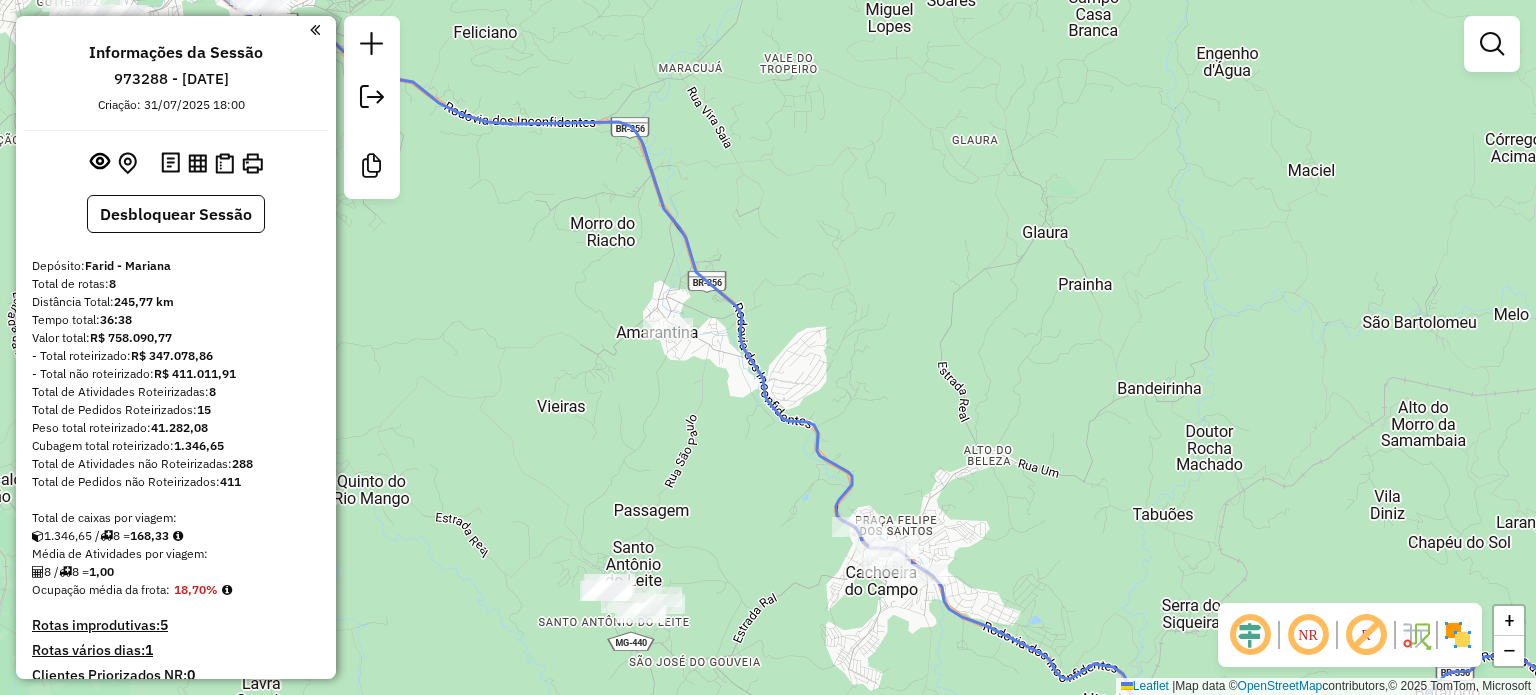drag, startPoint x: 536, startPoint y: 195, endPoint x: 983, endPoint y: 430, distance: 505.0089 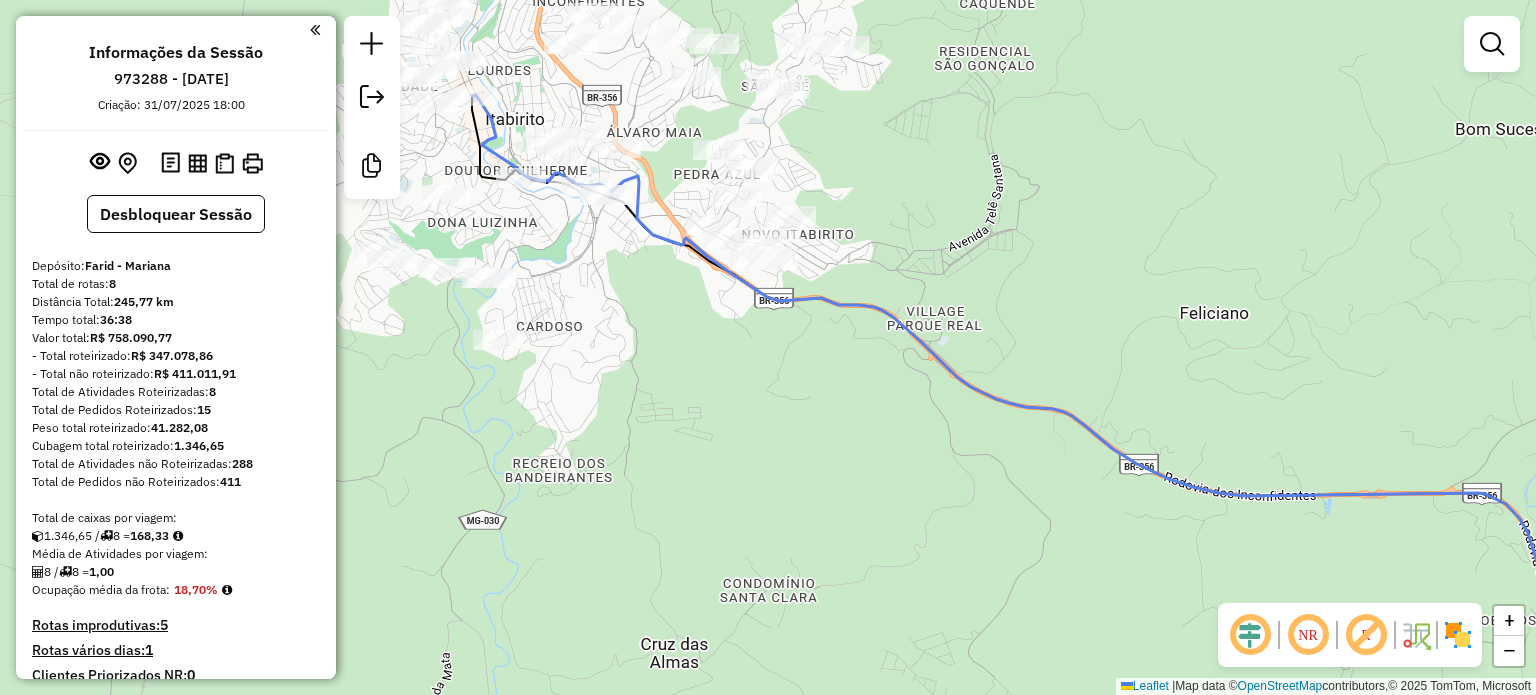 click 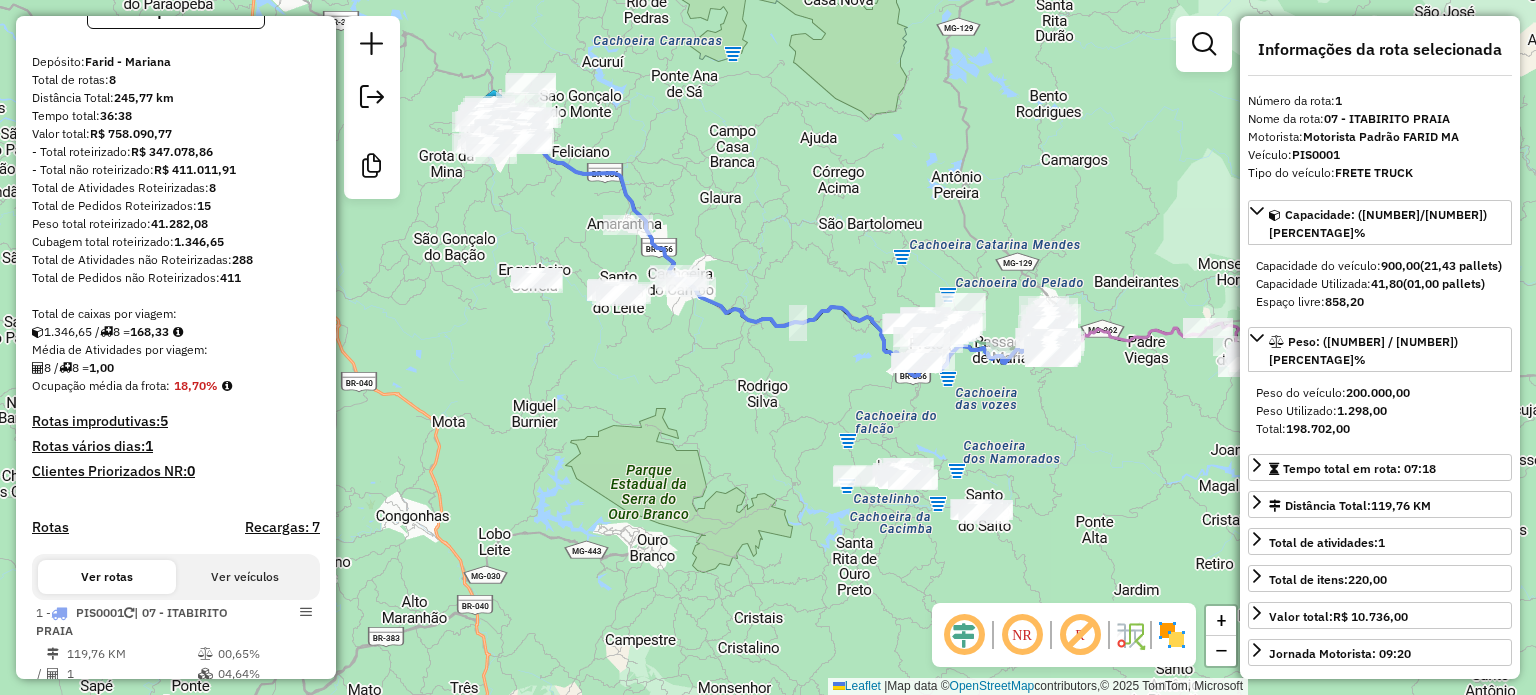 scroll, scrollTop: 171, scrollLeft: 0, axis: vertical 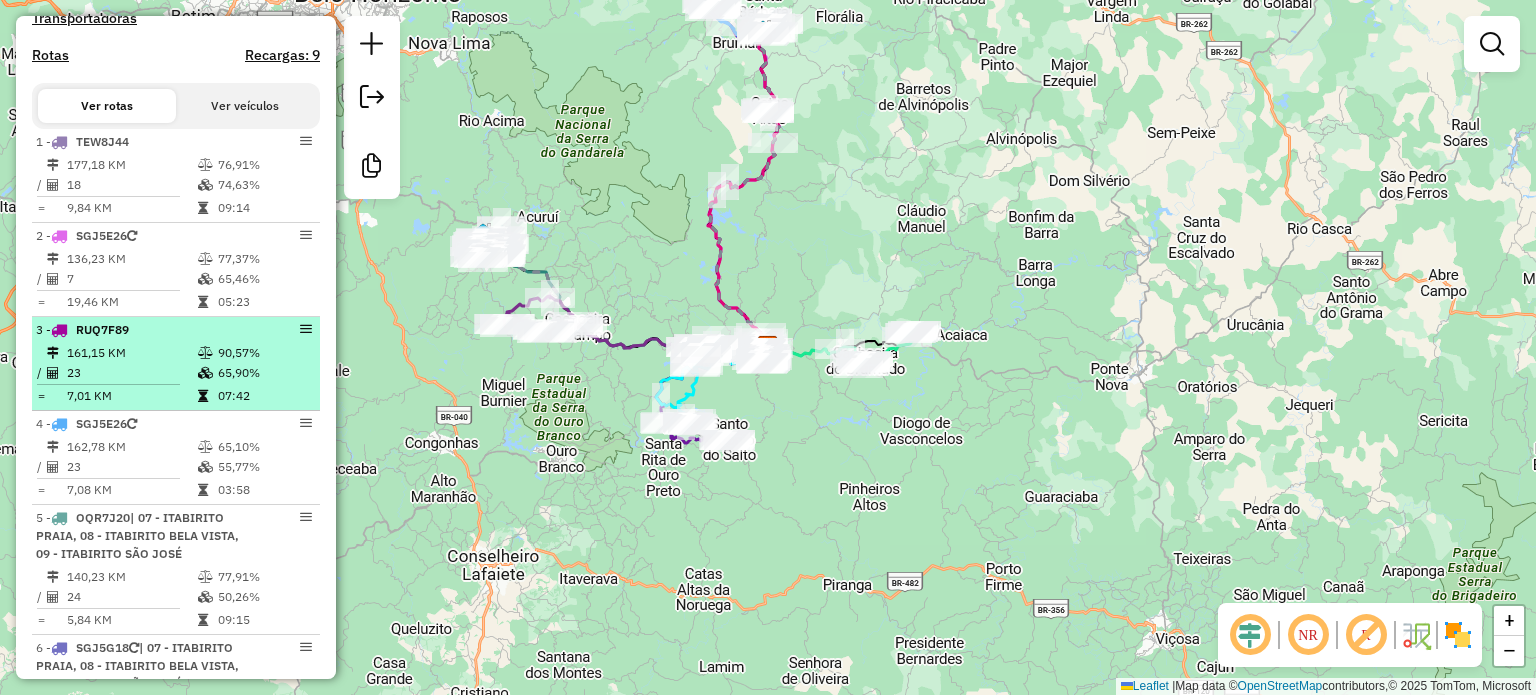 click on "23" at bounding box center [131, 373] 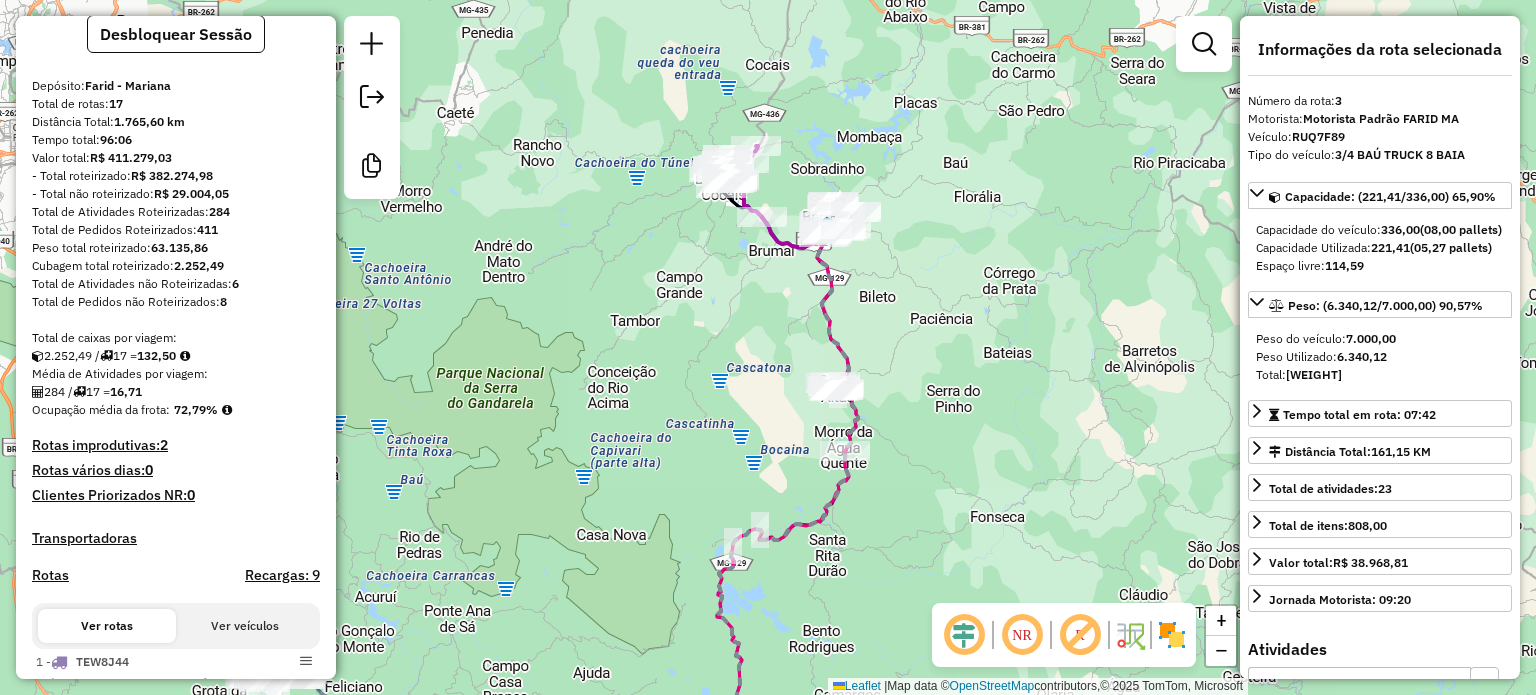 scroll, scrollTop: 0, scrollLeft: 0, axis: both 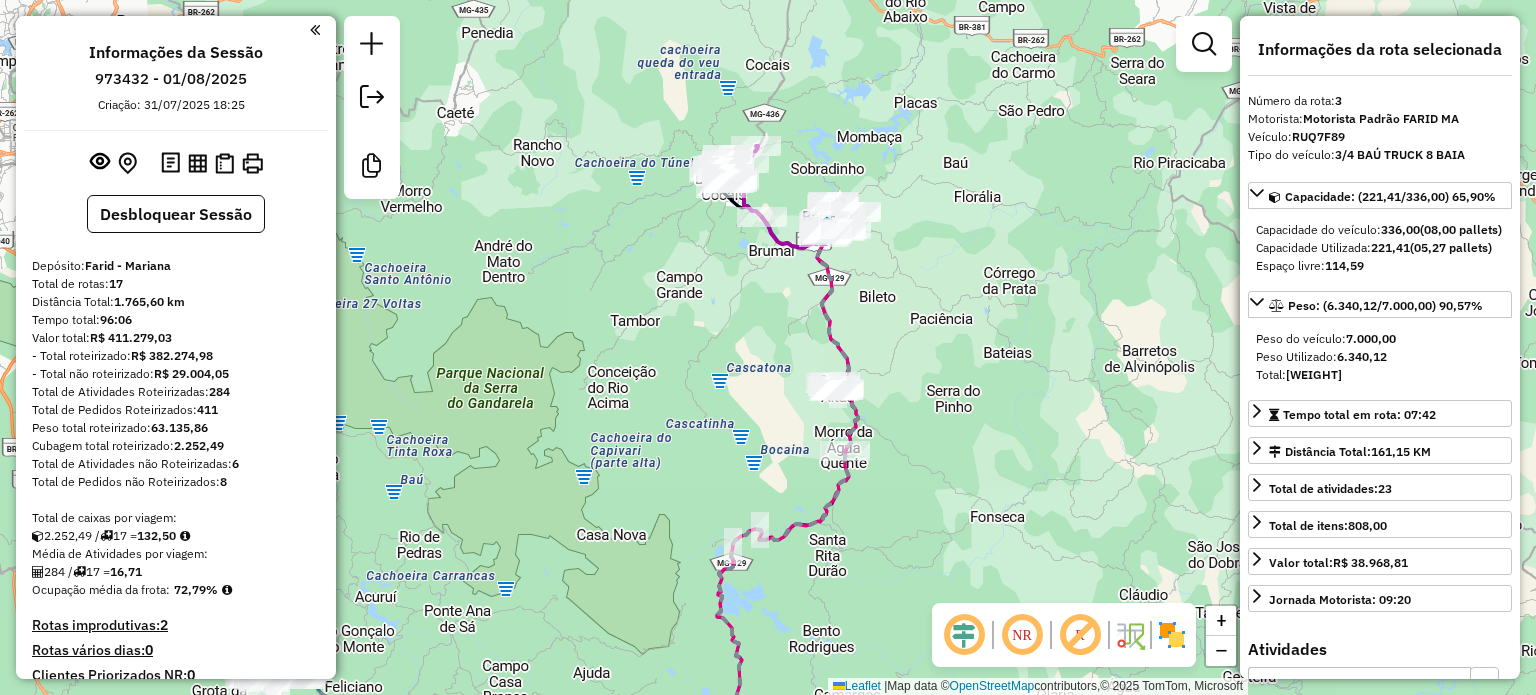 click on "Informações da Sessão 973432 - 01/08/2025     Criação: 31/07/2025 18:25   Desbloquear Sessão   Depósito:  Farid - Mariana  Total de rotas:  17  Distância Total:  1.765,60 km  Tempo total:  96:06  Valor total:  R$ 411.279,03  - Total roteirizado:  R$ 382.274,98  - Total não roteirizado:  R$ 29.004,05  Total de Atividades Roteirizadas:  284  Total de Pedidos Roteirizados:  411  Peso total roteirizado:  63.135,86  Cubagem total roteirizado:  2.252,49  Total de Atividades não Roteirizadas:  6  Total de Pedidos não Roteirizados:  8 Total de caixas por viagem:  2.252,49 /   17 =  132,50 Média de Atividades por viagem:  284 /   17 =  16,71 Ocupação média da frota:  72,79%   Rotas improdutivas:  2  Rotas vários dias:  0  Clientes Priorizados NR:  0  Transportadoras  Rotas  Recargas: 9   Ver rotas   Ver veículos   1 -       TEW8J44   177,18 KM   76,91%  /  18   74,63%     =  9,84 KM   09:14   2 -       SGJ5E26   136,23 KM   77,37%  /  7   65,46%     =  19,46 KM   05:23   3 -       RUQ7F89   90,57%" at bounding box center (176, 347) 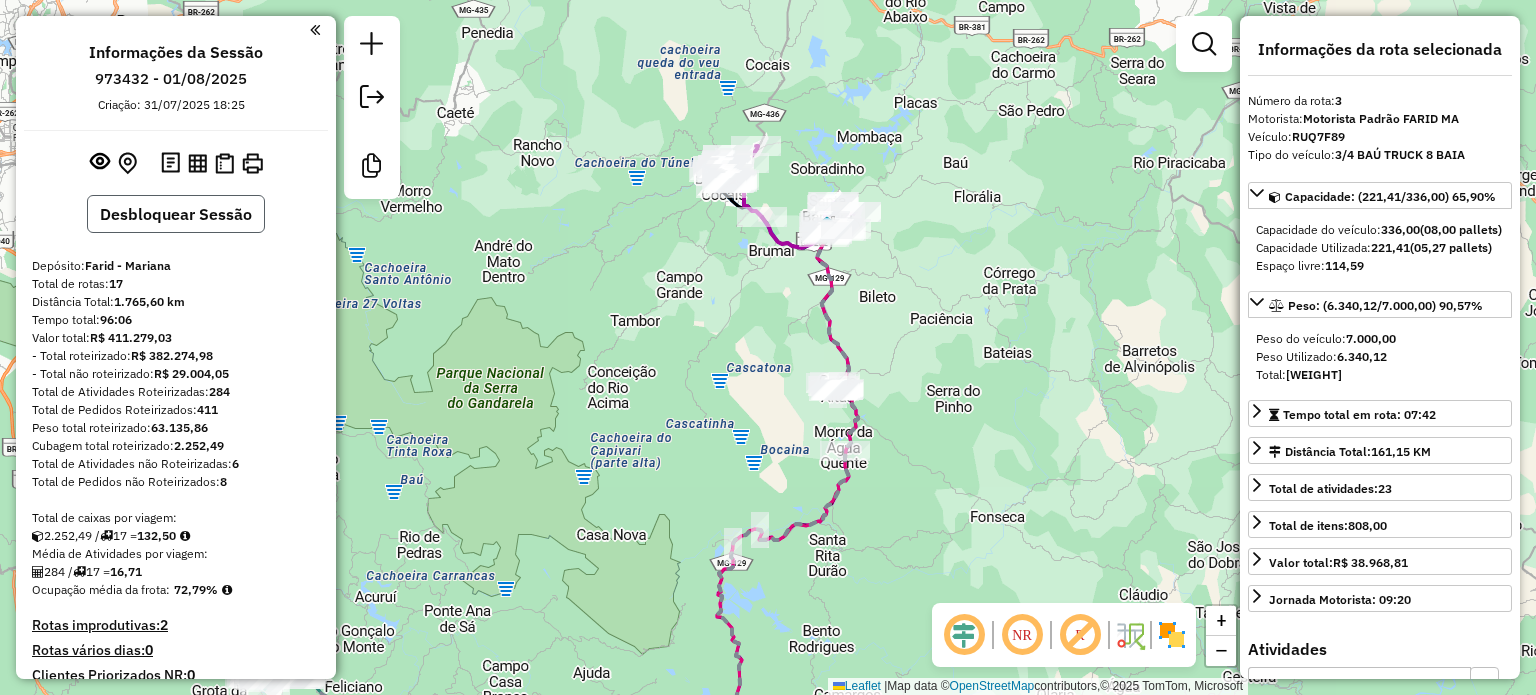 click on "Desbloquear Sessão" at bounding box center [176, 214] 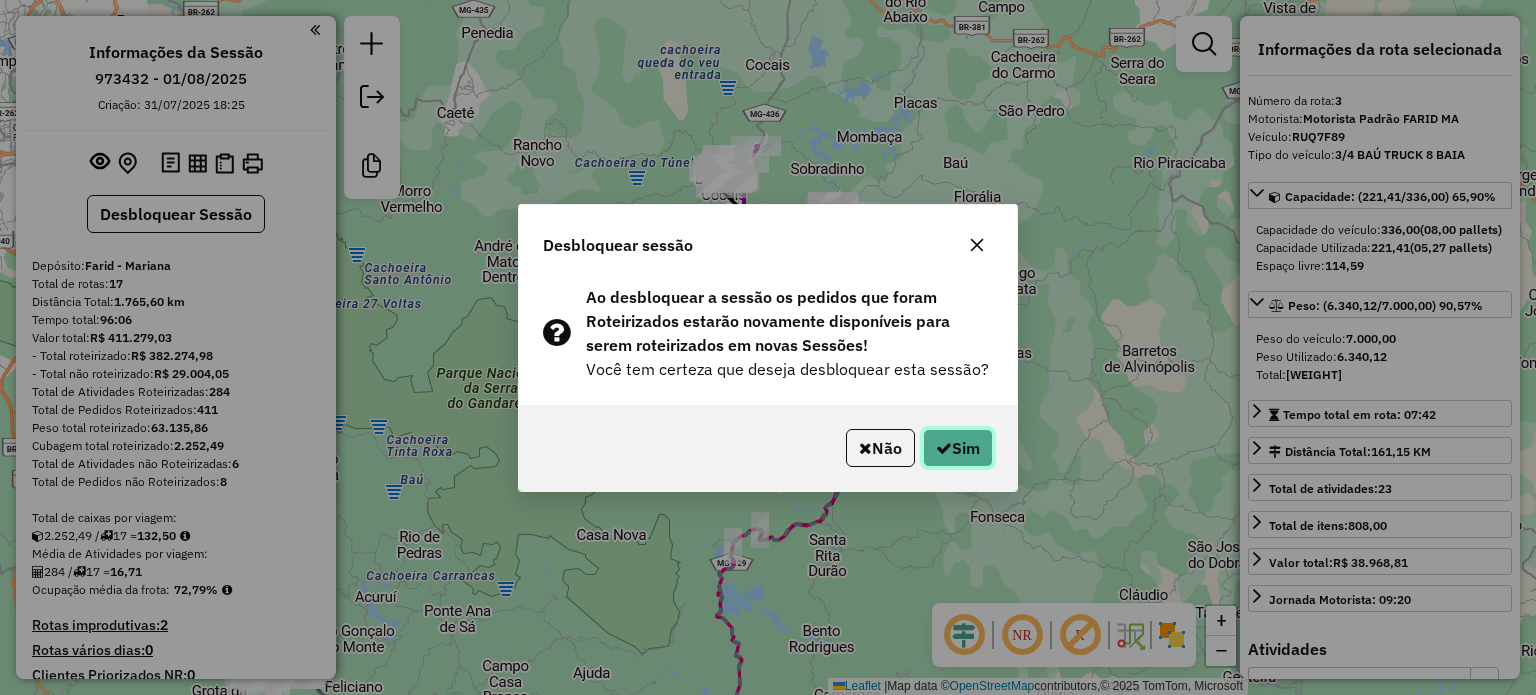 click on "Sim" 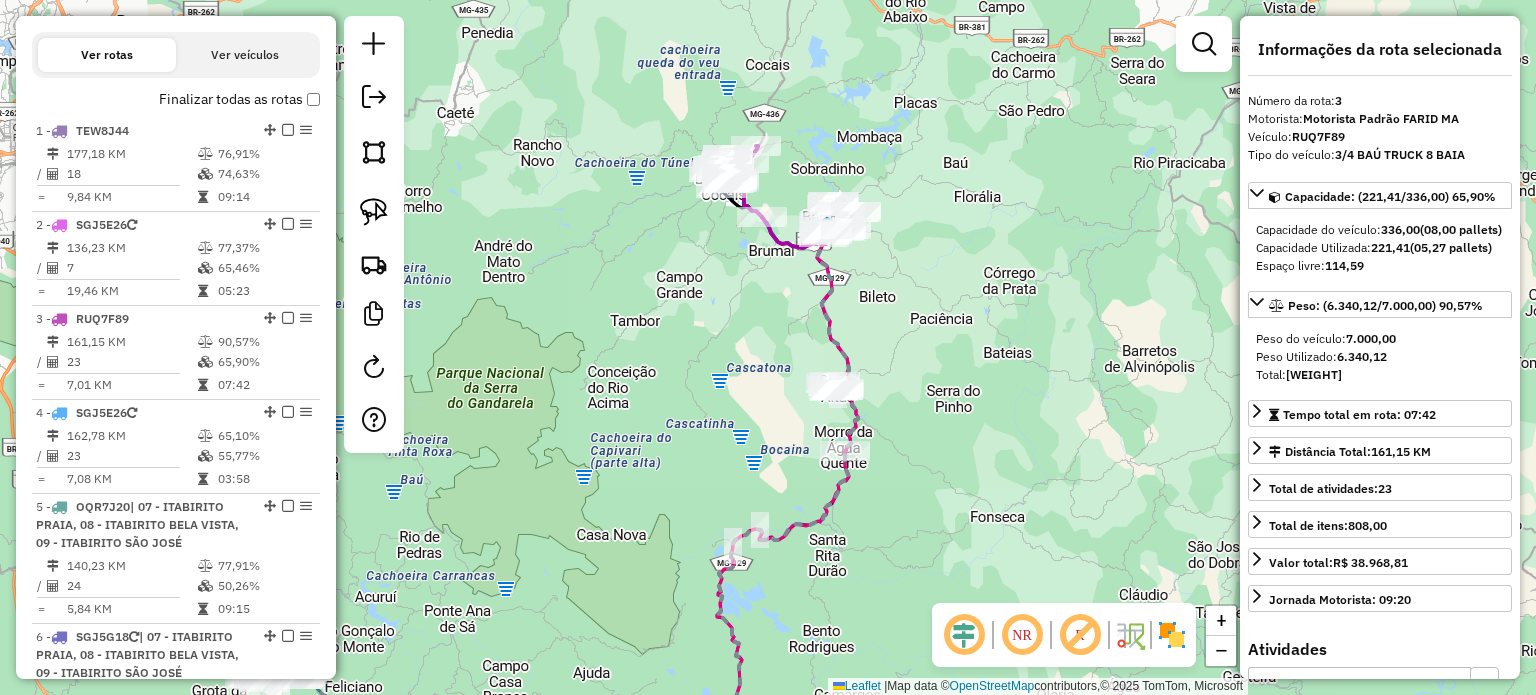 scroll, scrollTop: 600, scrollLeft: 0, axis: vertical 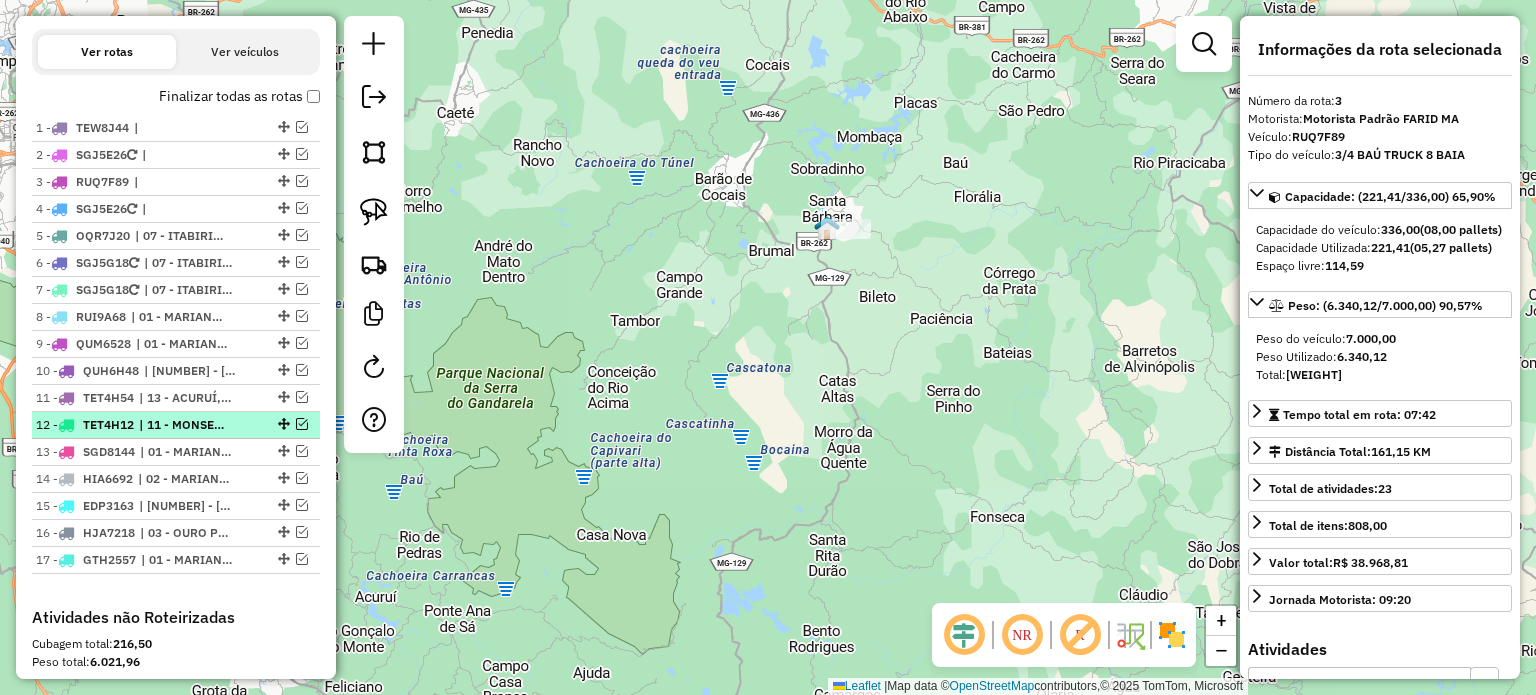 click at bounding box center [302, 424] 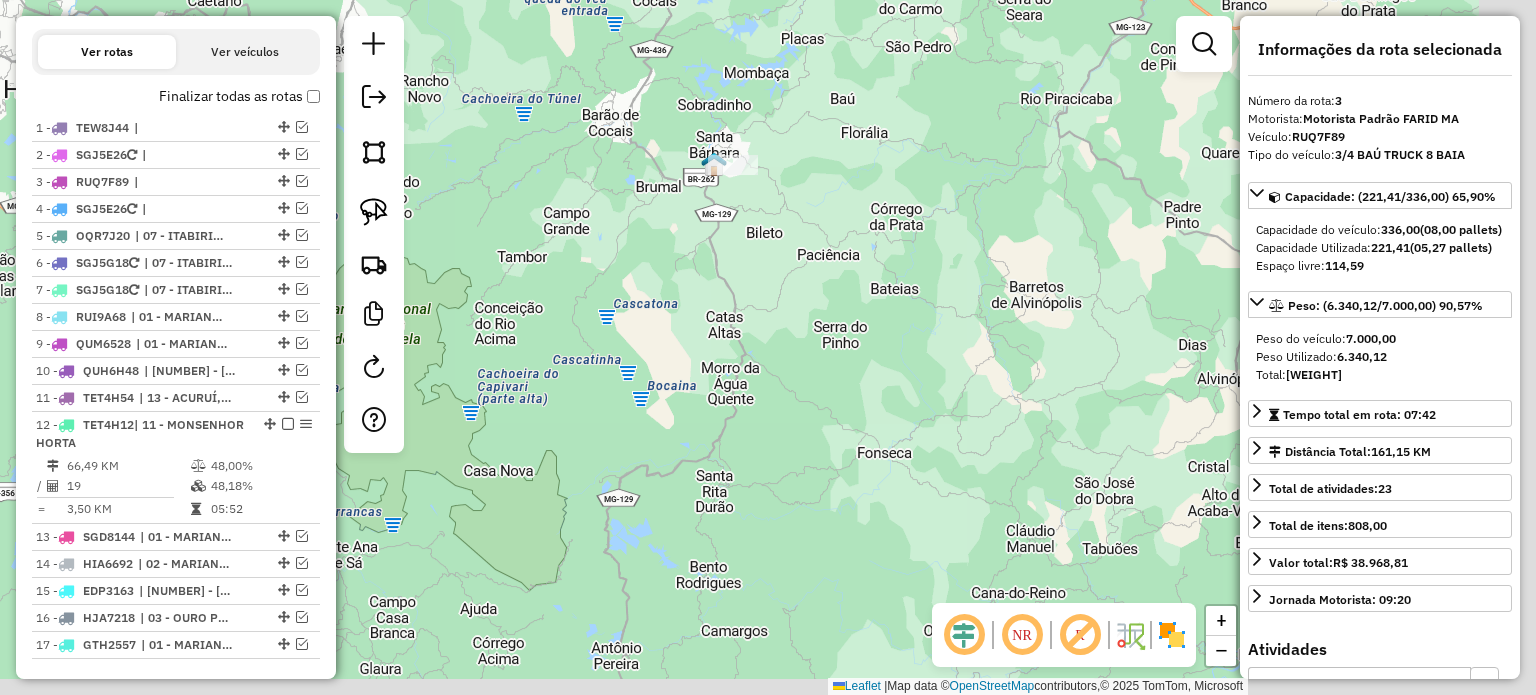drag, startPoint x: 924, startPoint y: 360, endPoint x: 763, endPoint y: 179, distance: 242.24368 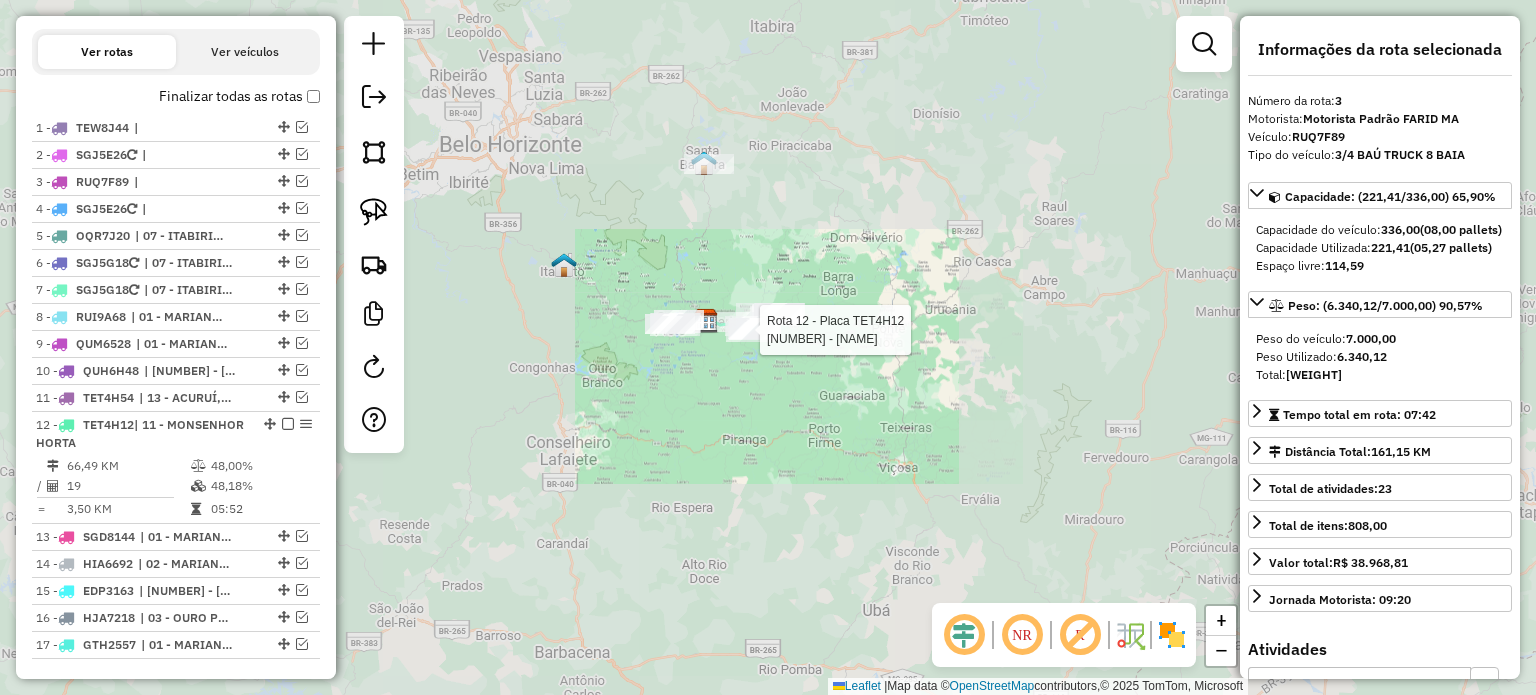 click on "Rota 12 - Placa TET4H12  17511 - 3 IRMAOS Rota 12 - Placa TET4H12  12105 - COMERCIAL VICTOR Rota 12 - Placa TET4H12  18076 - PADARIA PAO NOSSO Rota 12 - Placa TET4H12  20115 - JOAO PEDRO Janela de atendimento Grade de atendimento Capacidade Transportadoras Veículos Cliente Pedidos  Rotas Selecione os dias de semana para filtrar as janelas de atendimento  Seg   Ter   Qua   Qui   Sex   Sáb   Dom  Informe o período da janela de atendimento: De: Até:  Filtrar exatamente a janela do cliente  Considerar janela de atendimento padrão  Selecione os dias de semana para filtrar as grades de atendimento  Seg   Ter   Qua   Qui   Sex   Sáb   Dom   Considerar clientes sem dia de atendimento cadastrado  Clientes fora do dia de atendimento selecionado Filtrar as atividades entre os valores definidos abaixo:  Peso mínimo:   Peso máximo:   Cubagem mínima:   Cubagem máxima:   De:   Até:  Filtrar as atividades entre o tempo de atendimento definido abaixo:  De:   Até:  Transportadora: Selecione um ou mais itens Nome: +" 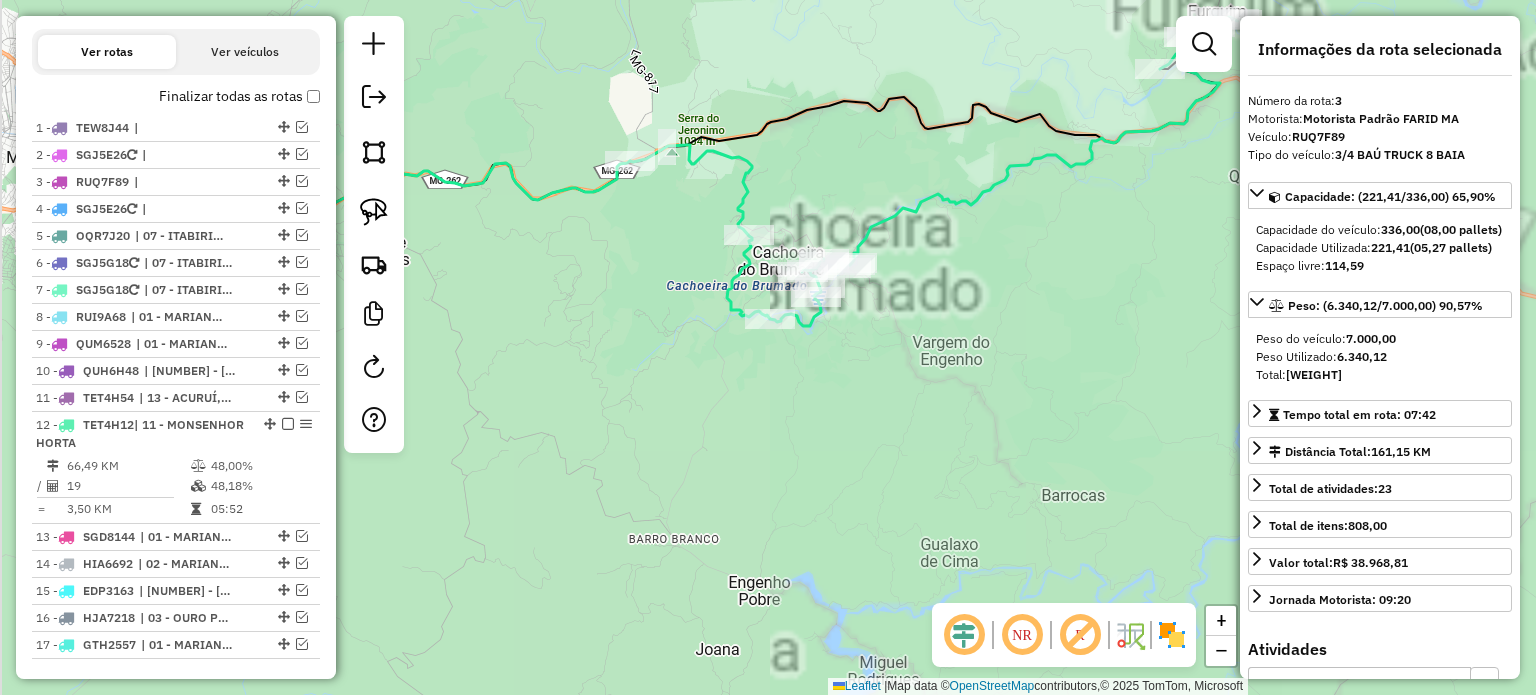 drag, startPoint x: 561, startPoint y: 244, endPoint x: 764, endPoint y: 231, distance: 203.41583 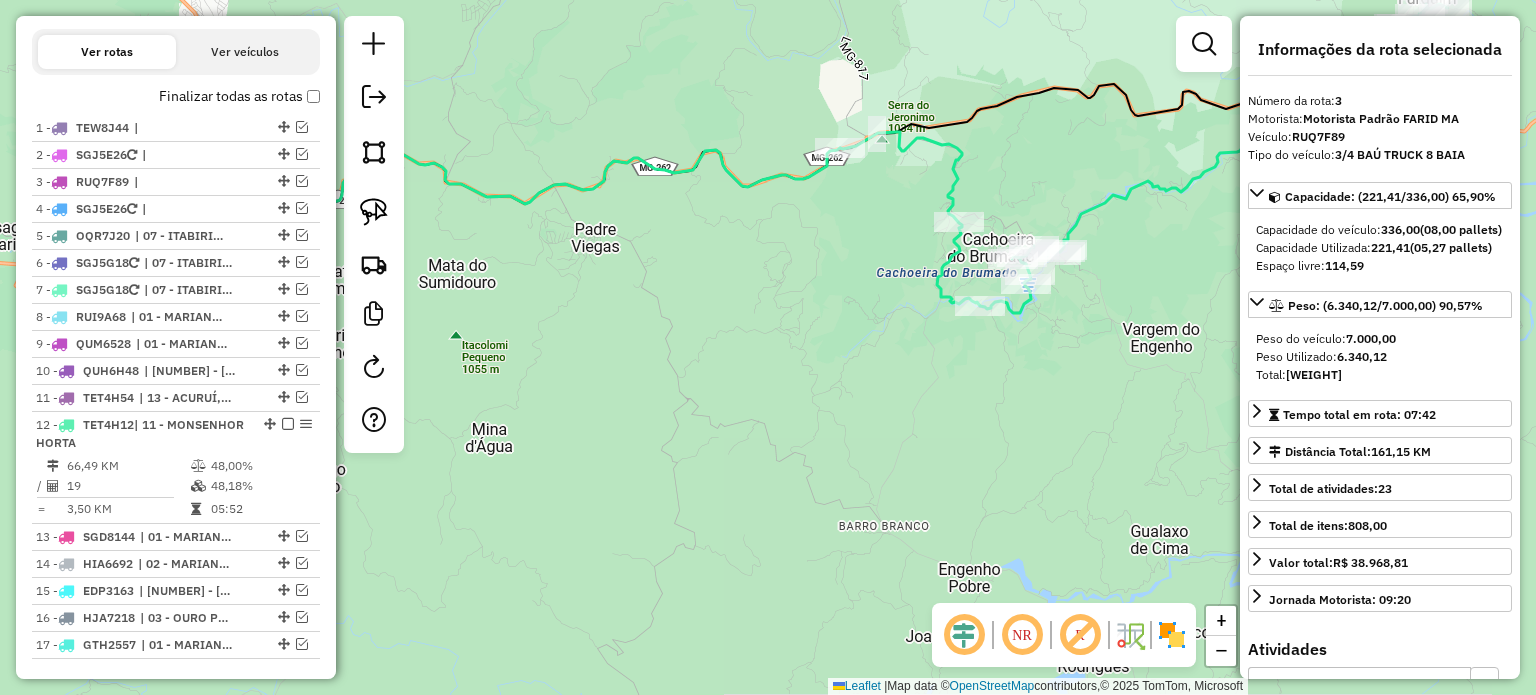 click 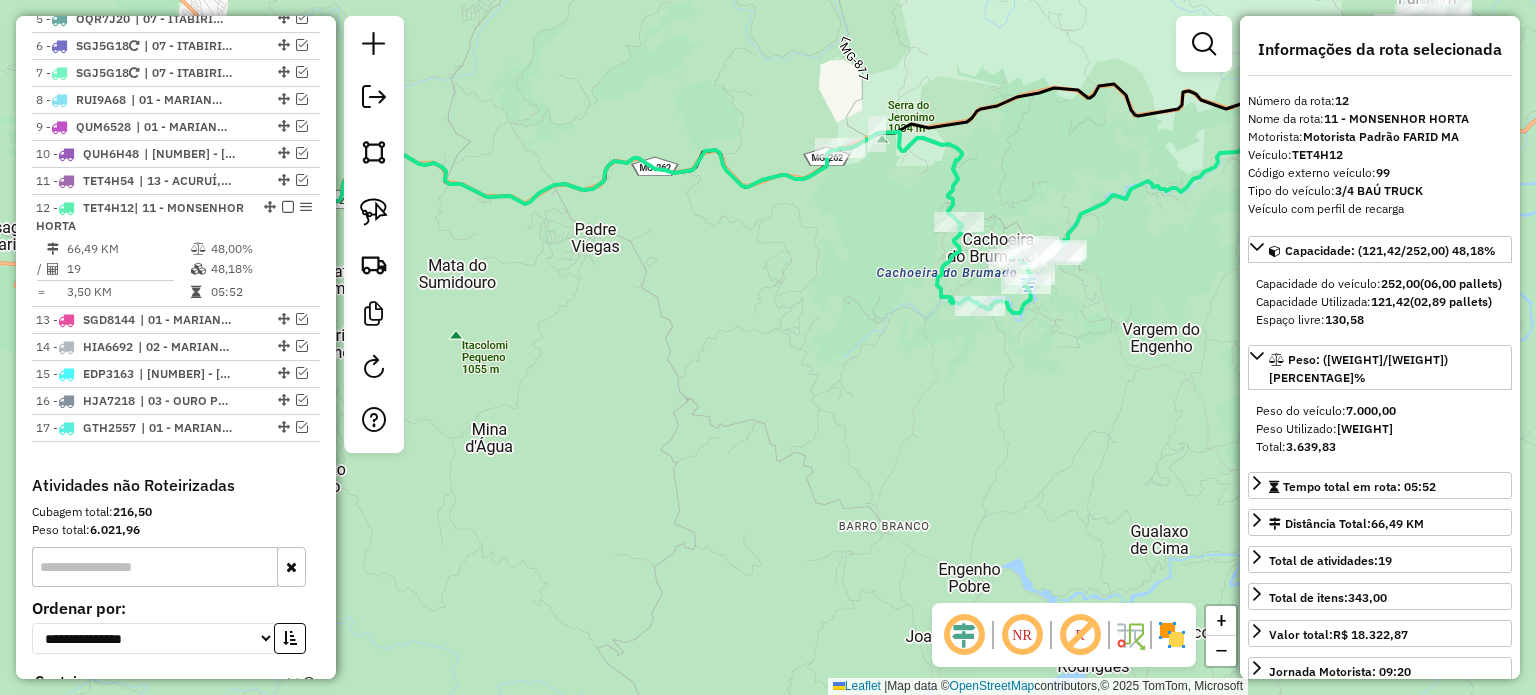 scroll, scrollTop: 1068, scrollLeft: 0, axis: vertical 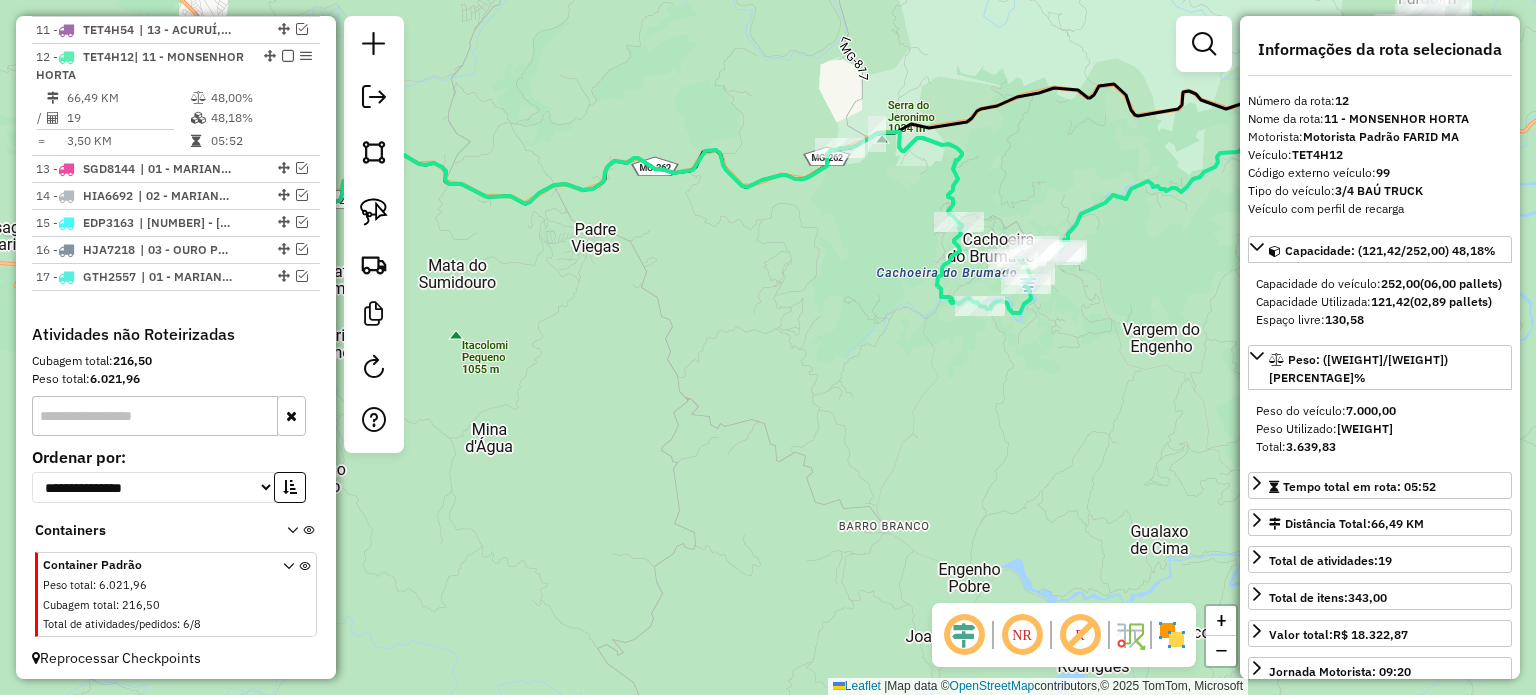 drag, startPoint x: 774, startPoint y: 278, endPoint x: 754, endPoint y: 274, distance: 20.396078 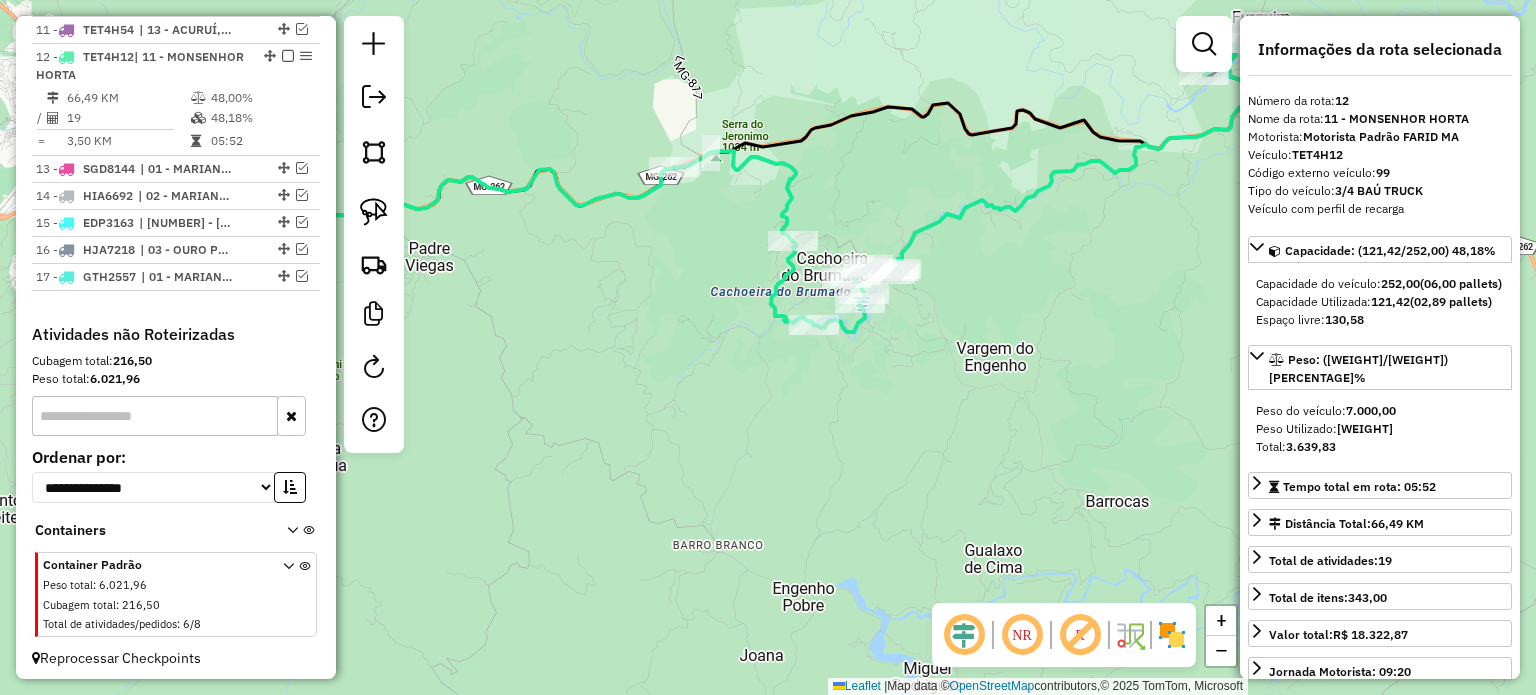 drag, startPoint x: 698, startPoint y: 279, endPoint x: 817, endPoint y: 317, distance: 124.919975 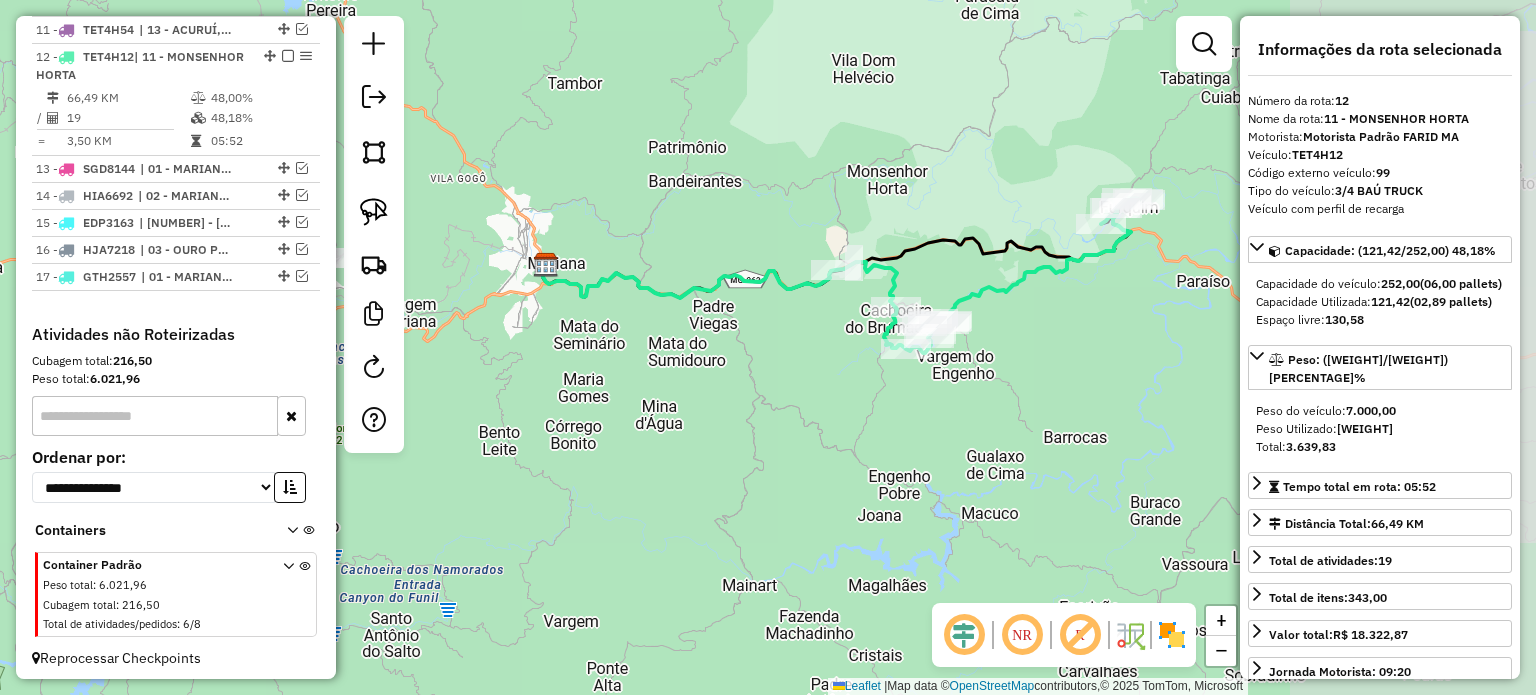 drag, startPoint x: 796, startPoint y: 383, endPoint x: 730, endPoint y: 380, distance: 66.068146 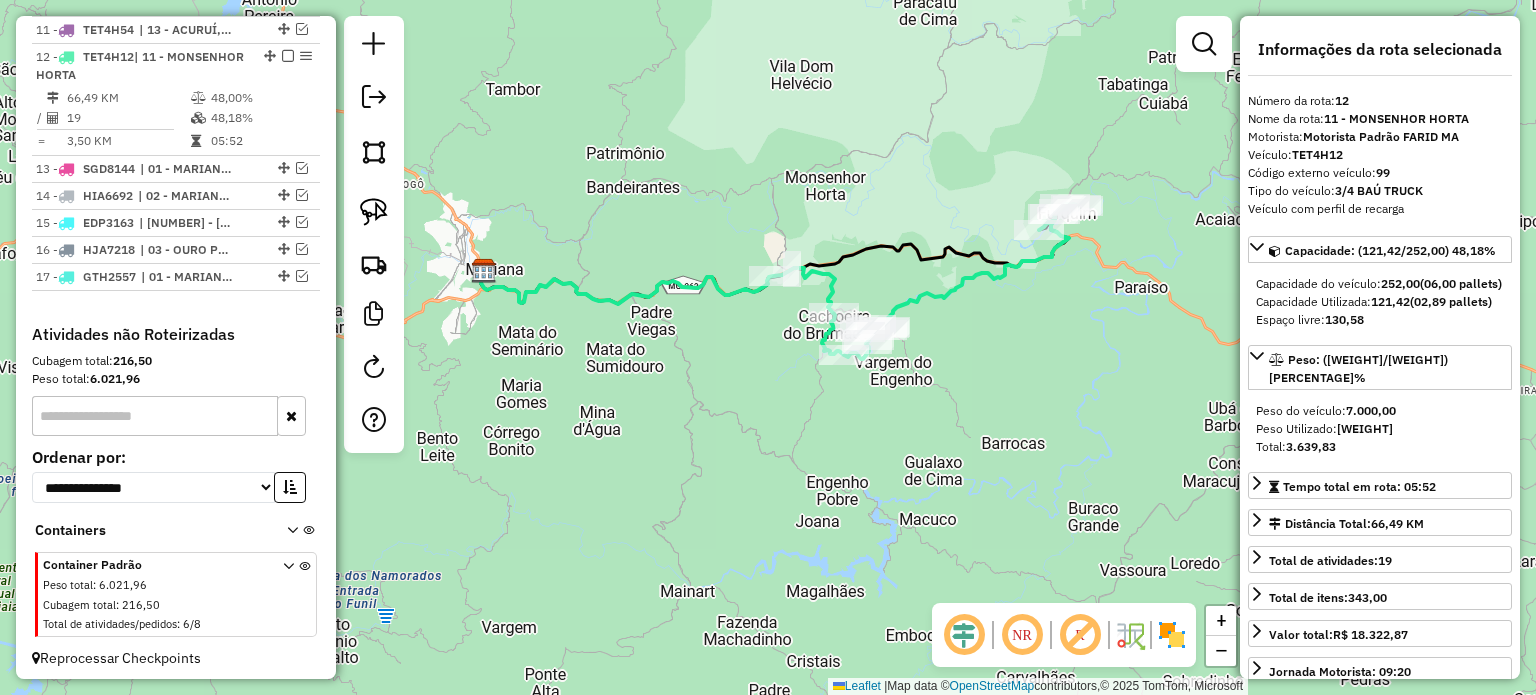 click on "Janela de atendimento Grade de atendimento Capacidade Transportadoras Veículos Cliente Pedidos  Rotas Selecione os dias de semana para filtrar as janelas de atendimento  Seg   Ter   Qua   Qui   Sex   Sáb   Dom  Informe o período da janela de atendimento: De: Até:  Filtrar exatamente a janela do cliente  Considerar janela de atendimento padrão  Selecione os dias de semana para filtrar as grades de atendimento  Seg   Ter   Qua   Qui   Sex   Sáb   Dom   Considerar clientes sem dia de atendimento cadastrado  Clientes fora do dia de atendimento selecionado Filtrar as atividades entre os valores definidos abaixo:  Peso mínimo:   Peso máximo:   Cubagem mínima:   Cubagem máxima:   De:   Até:  Filtrar as atividades entre o tempo de atendimento definido abaixo:  De:   Até:   Considerar capacidade total dos clientes não roteirizados Transportadora: Selecione um ou mais itens Tipo de veículo: Selecione um ou mais itens Veículo: Selecione um ou mais itens Motorista: Selecione um ou mais itens Nome: Rótulo:" 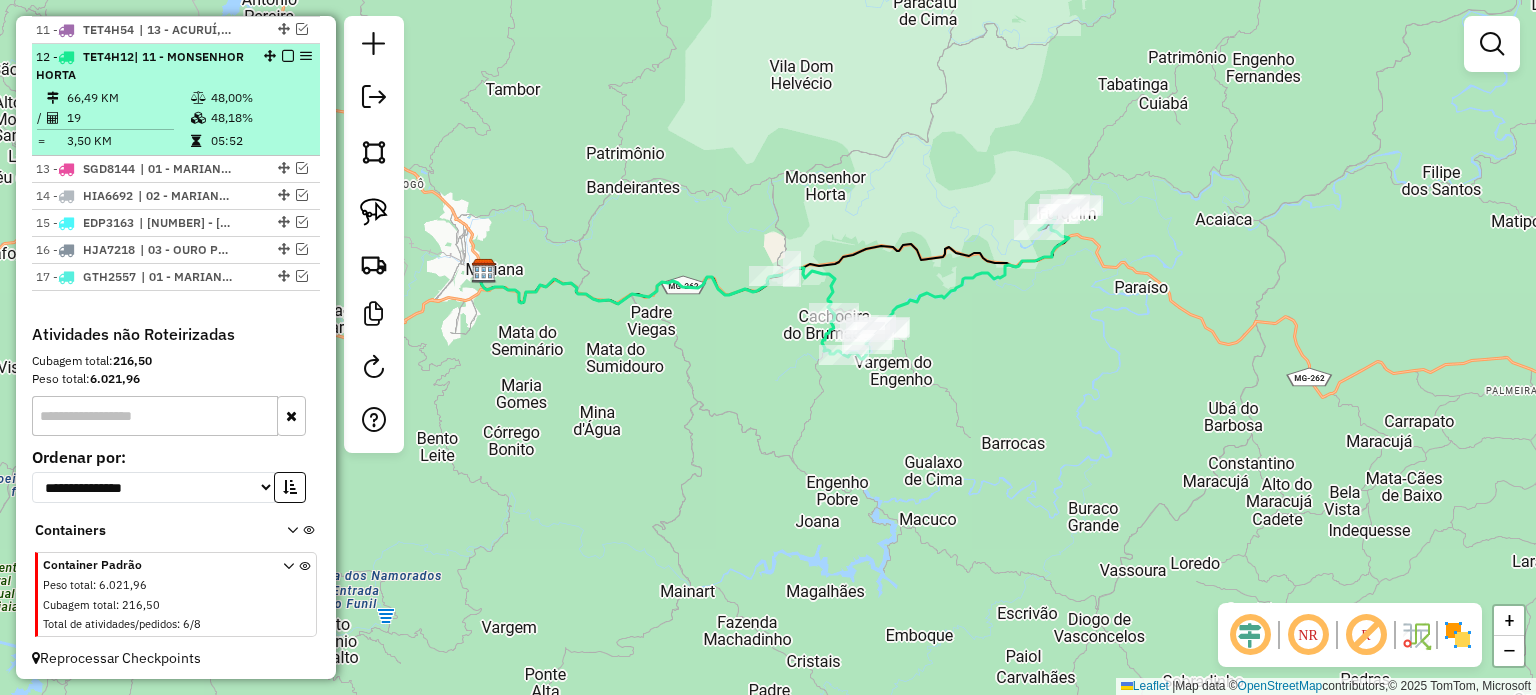 scroll, scrollTop: 968, scrollLeft: 0, axis: vertical 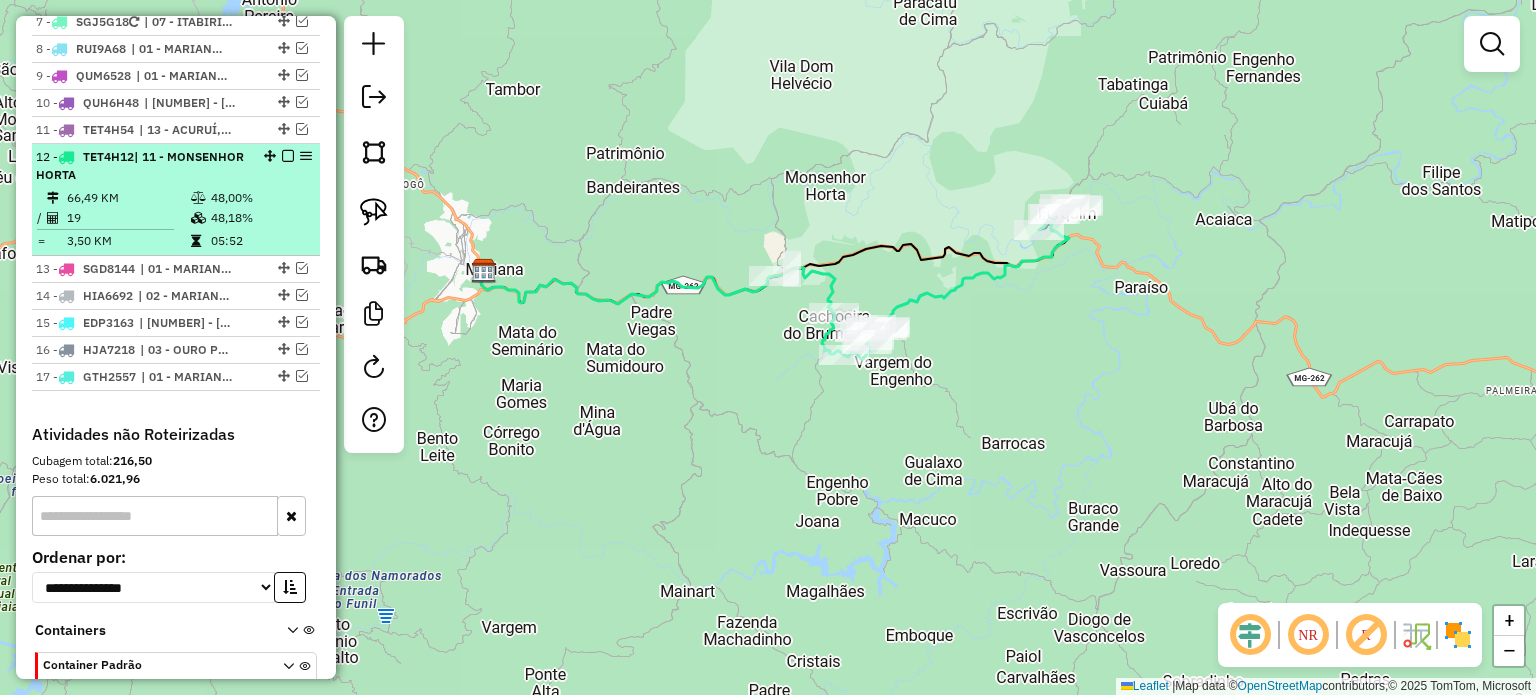 click at bounding box center [288, 156] 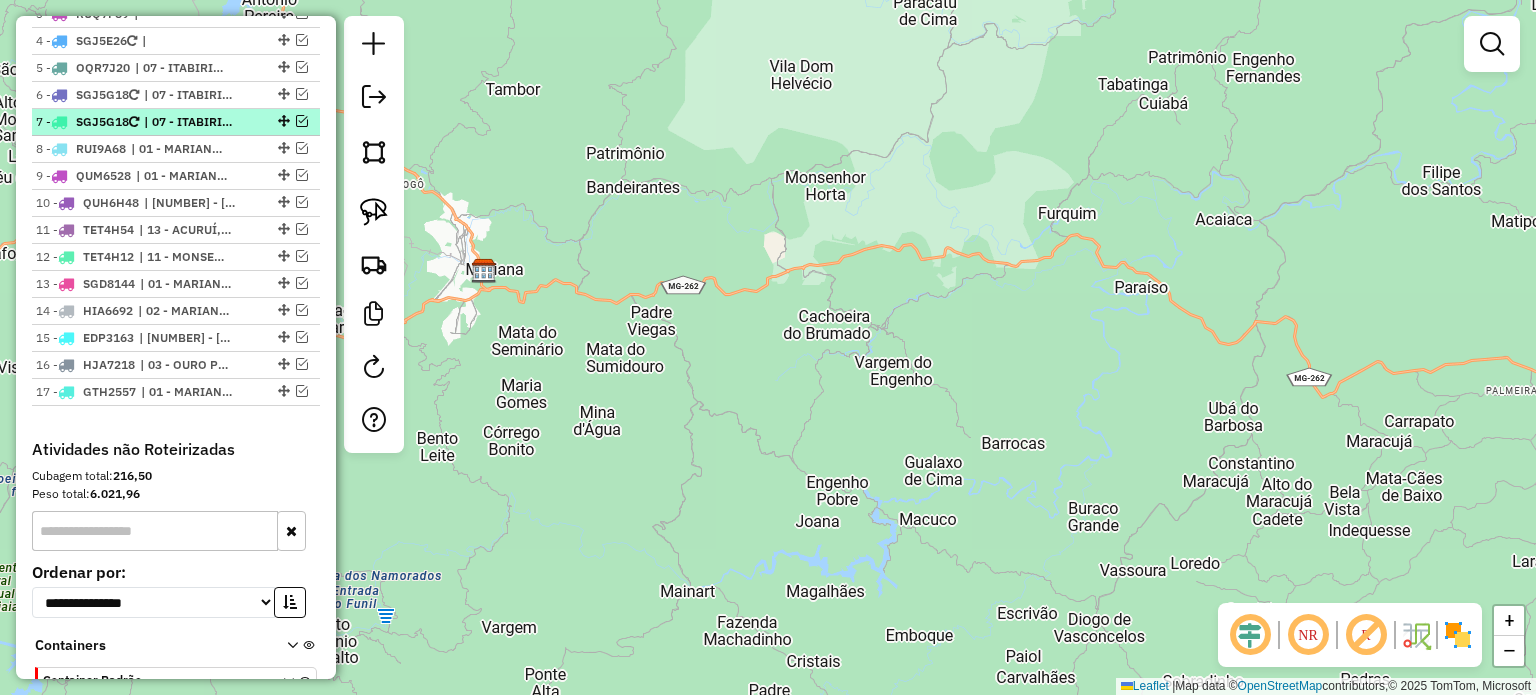 scroll, scrollTop: 768, scrollLeft: 0, axis: vertical 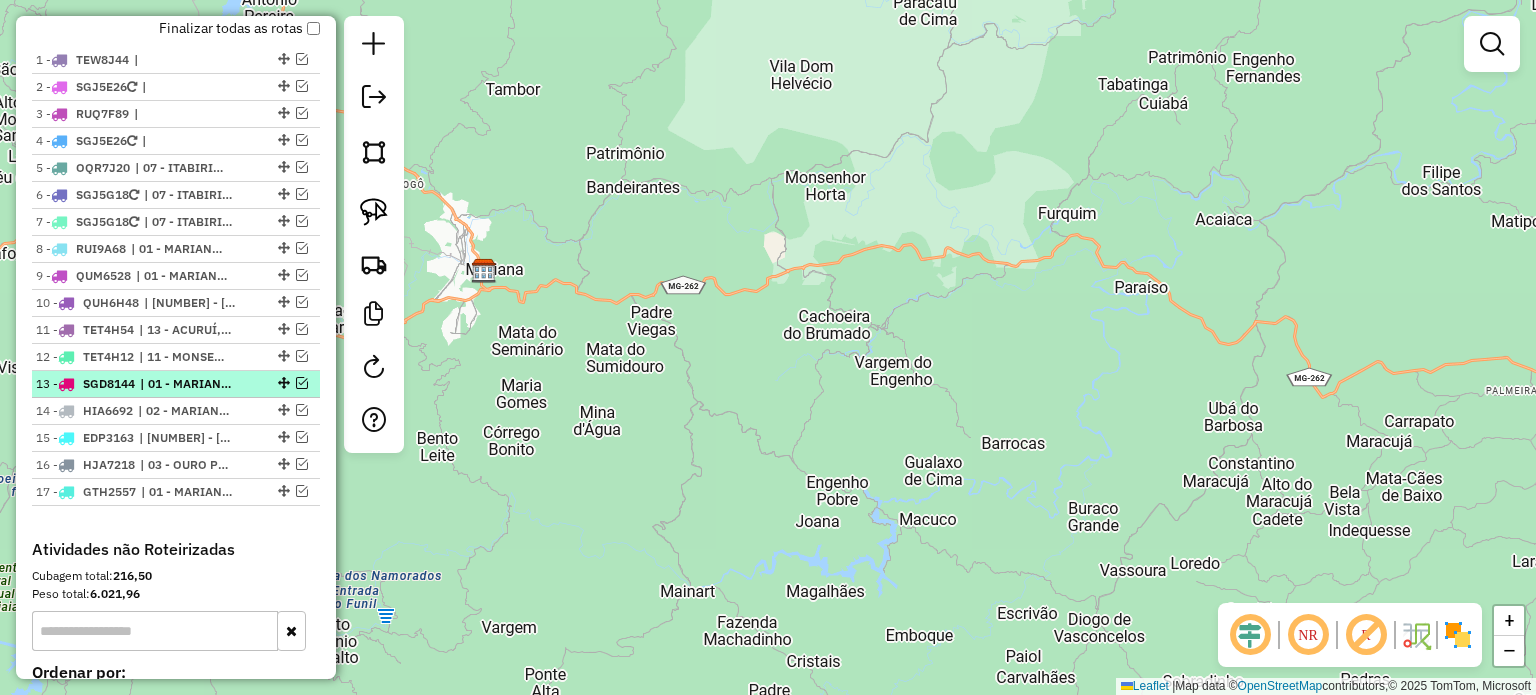 click at bounding box center [302, 383] 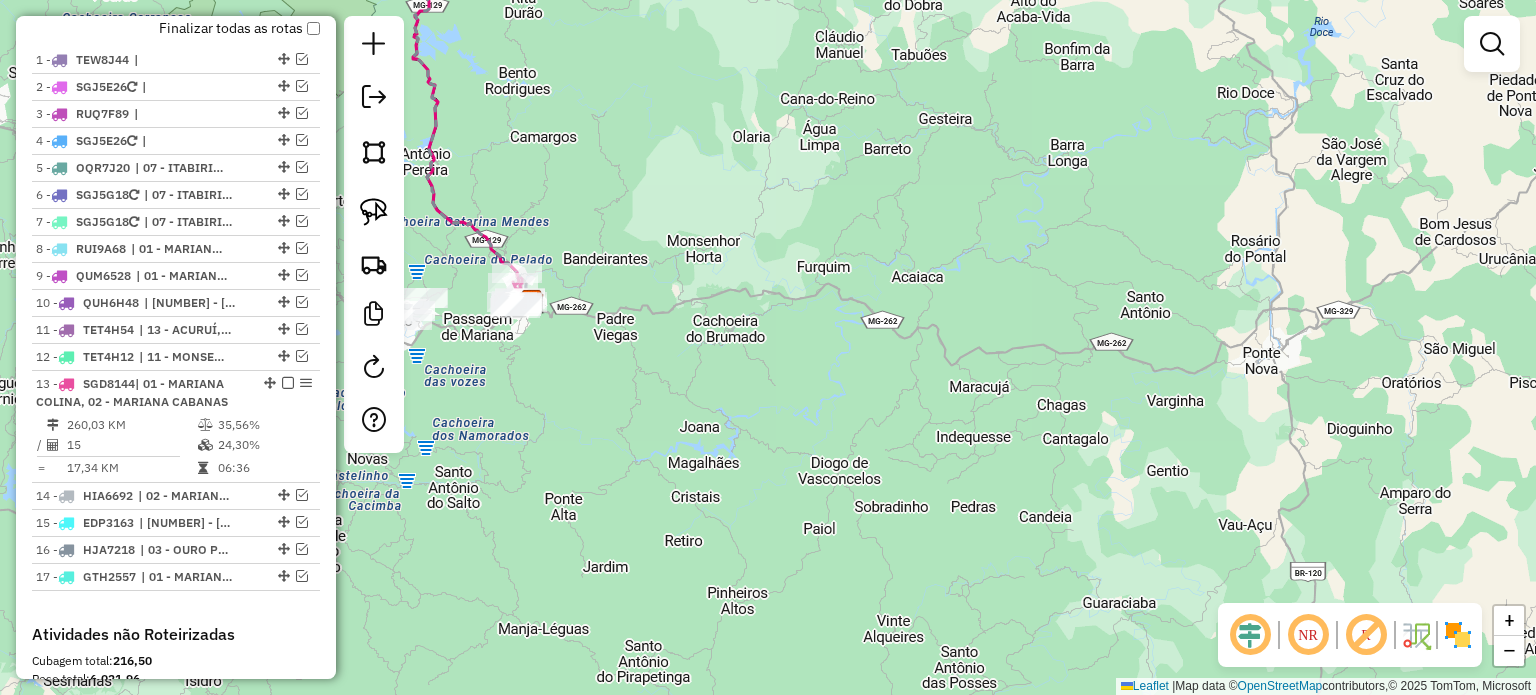 drag, startPoint x: 453, startPoint y: 232, endPoint x: 566, endPoint y: 360, distance: 170.7425 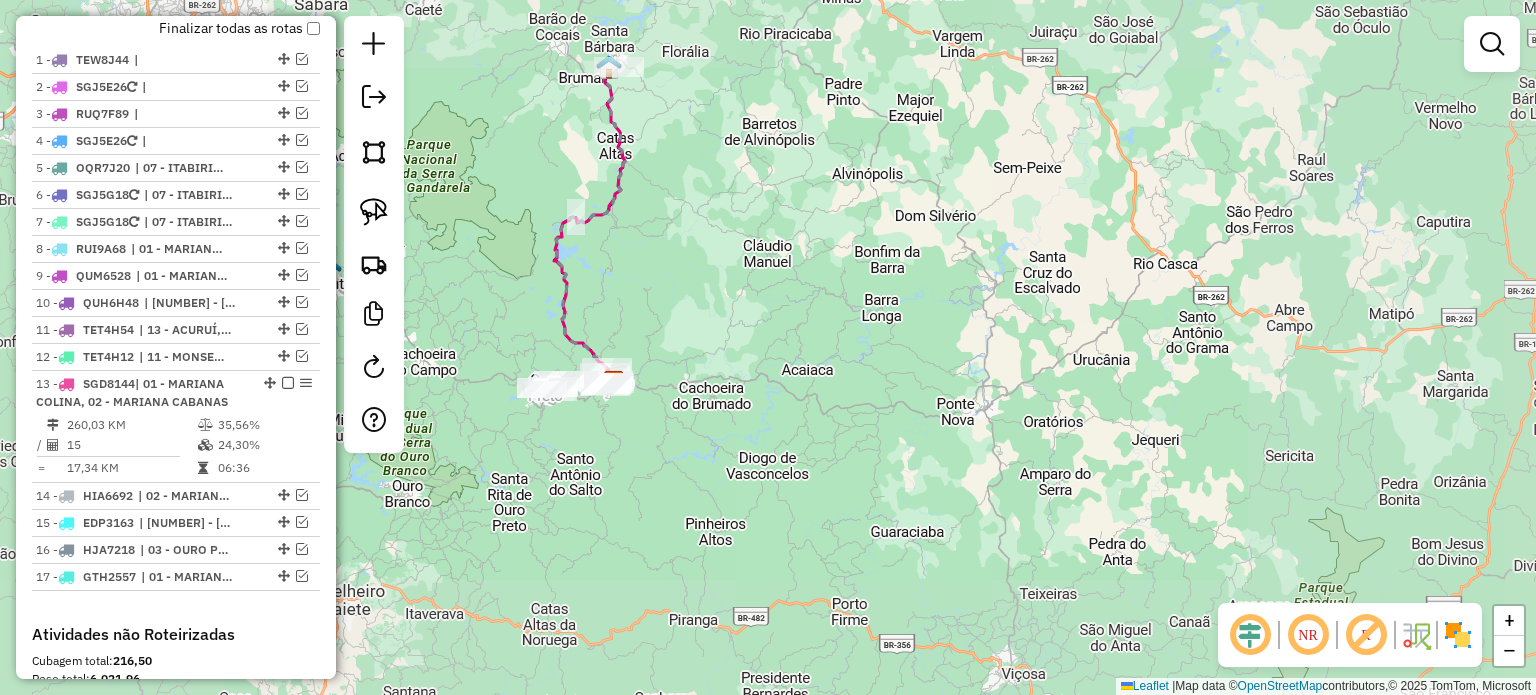 drag, startPoint x: 661, startPoint y: 351, endPoint x: 660, endPoint y: 398, distance: 47.010635 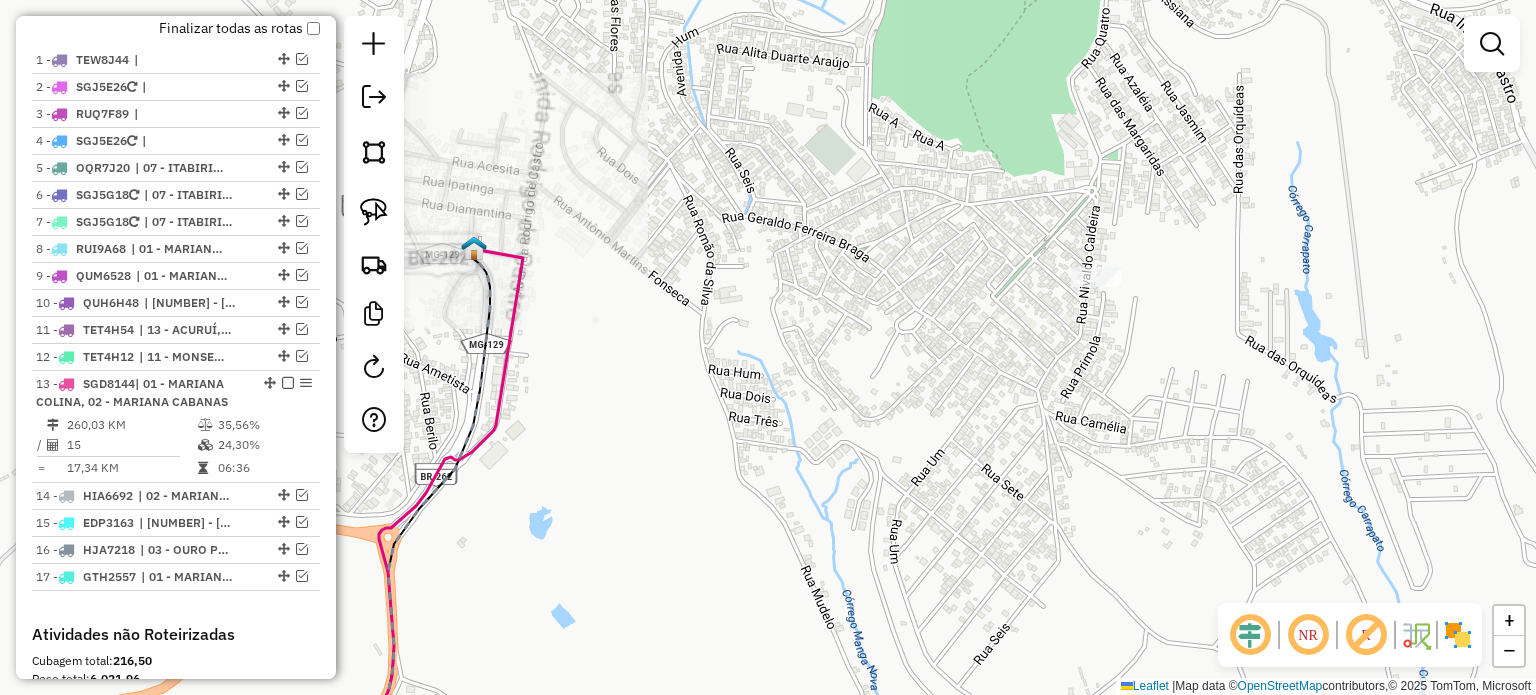 click 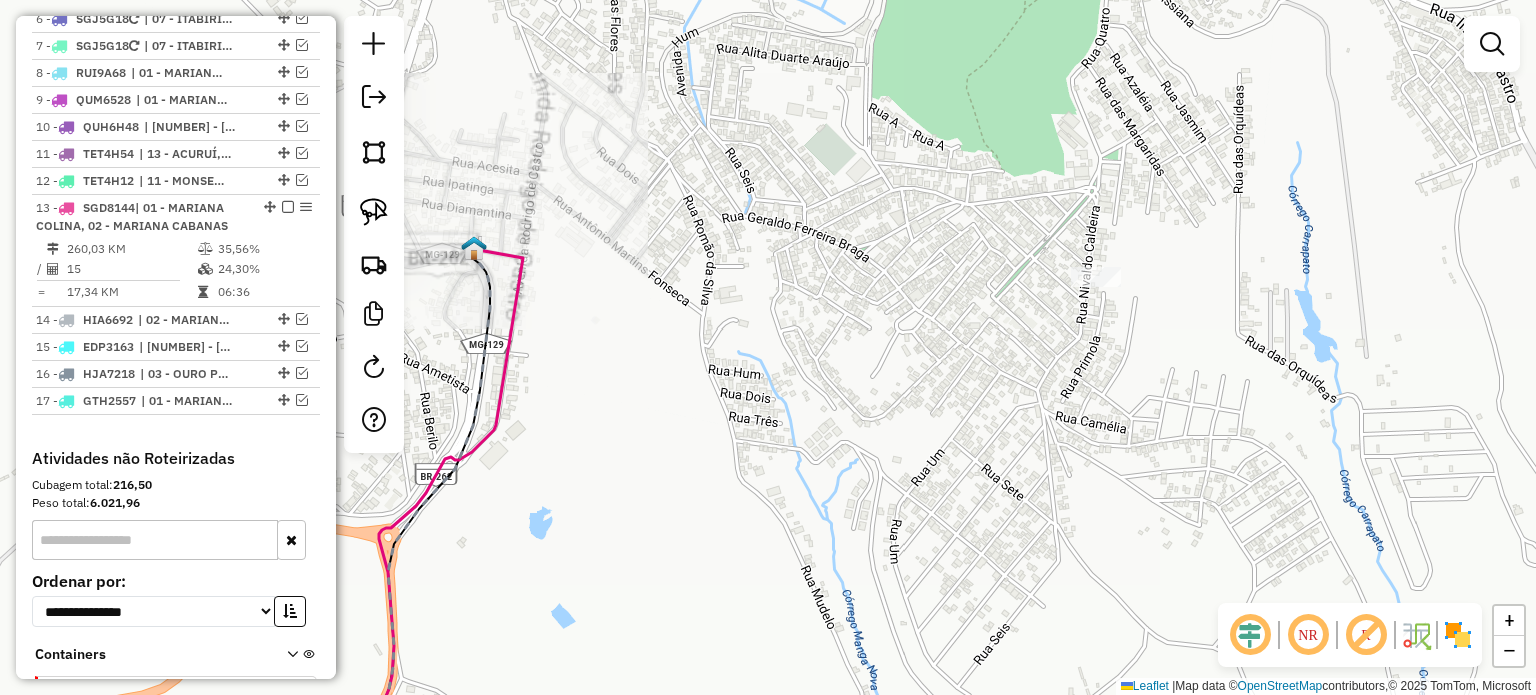 select on "**********" 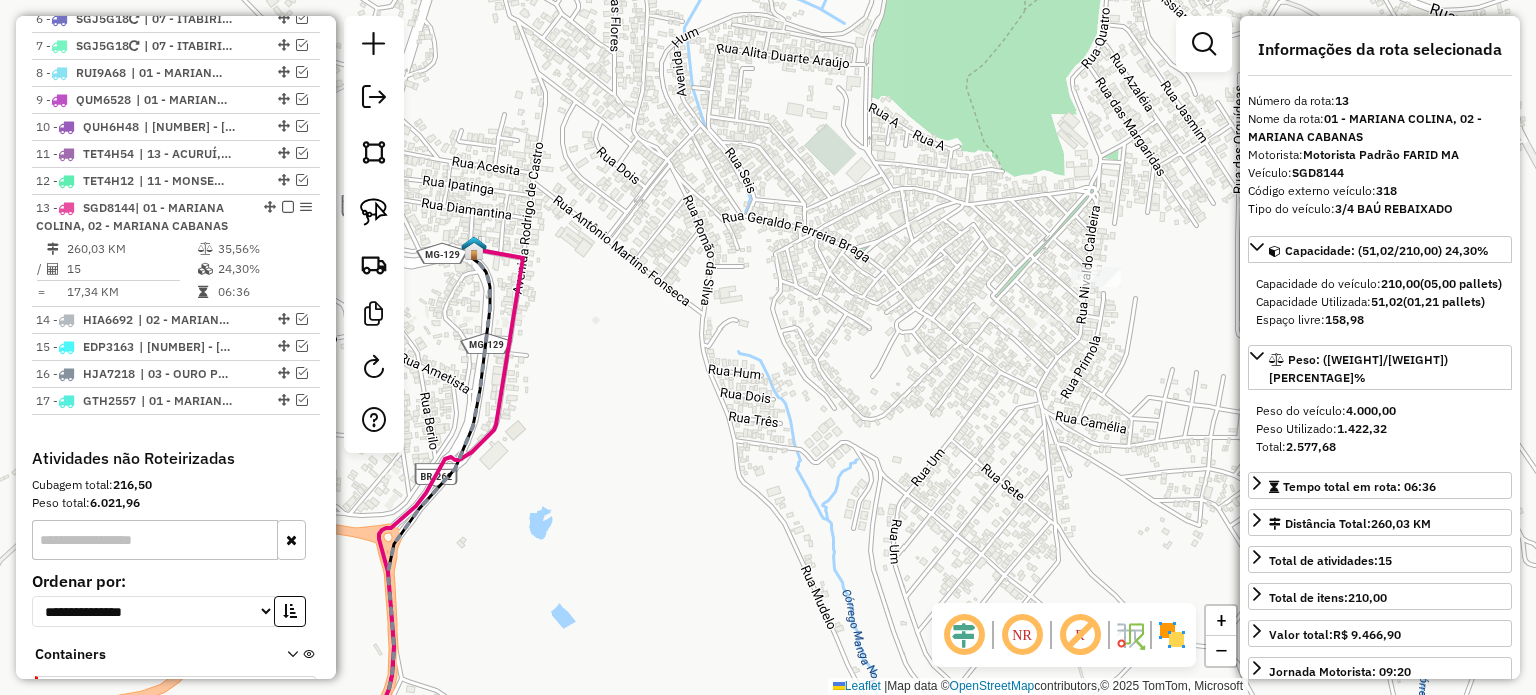 scroll, scrollTop: 1068, scrollLeft: 0, axis: vertical 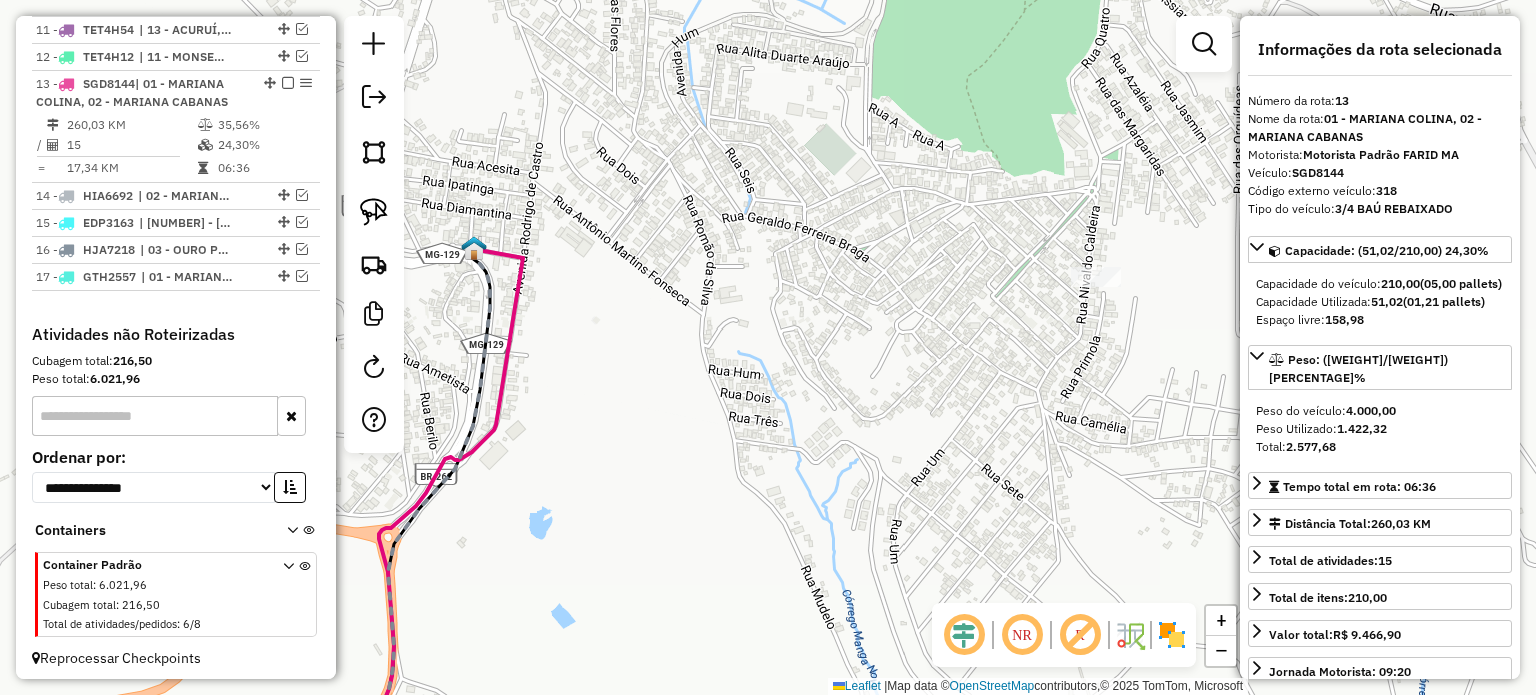 click on "Janela de atendimento Grade de atendimento Capacidade Transportadoras Veículos Cliente Pedidos  Rotas Selecione os dias de semana para filtrar as janelas de atendimento  Seg   Ter   Qua   Qui   Sex   Sáb   Dom  Informe o período da janela de atendimento: De: Até:  Filtrar exatamente a janela do cliente  Considerar janela de atendimento padrão  Selecione os dias de semana para filtrar as grades de atendimento  Seg   Ter   Qua   Qui   Sex   Sáb   Dom   Considerar clientes sem dia de atendimento cadastrado  Clientes fora do dia de atendimento selecionado Filtrar as atividades entre os valores definidos abaixo:  Peso mínimo:   Peso máximo:   Cubagem mínima:   Cubagem máxima:   De:   Até:  Filtrar as atividades entre o tempo de atendimento definido abaixo:  De:   Até:   Considerar capacidade total dos clientes não roteirizados Transportadora: Selecione um ou mais itens Tipo de veículo: Selecione um ou mais itens Veículo: Selecione um ou mais itens Motorista: Selecione um ou mais itens Nome: Rótulo:" 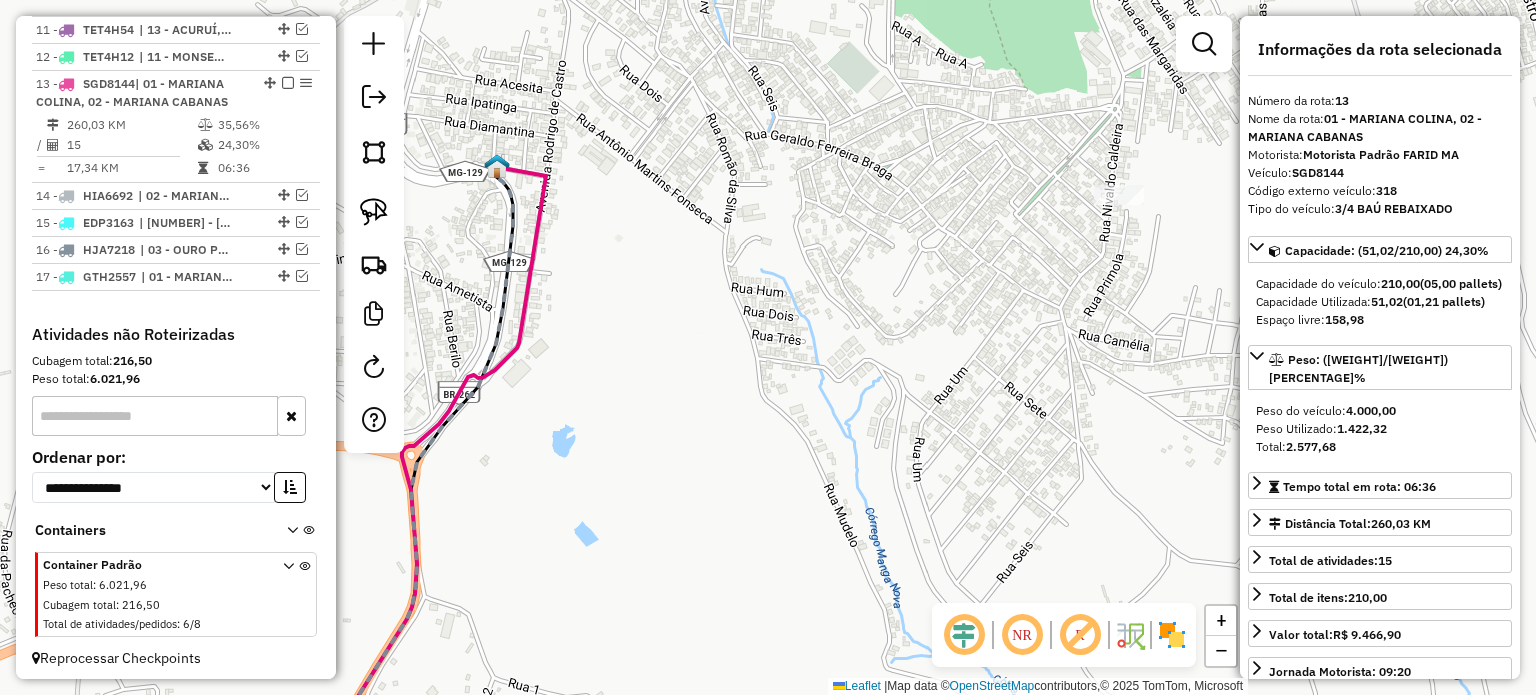 click 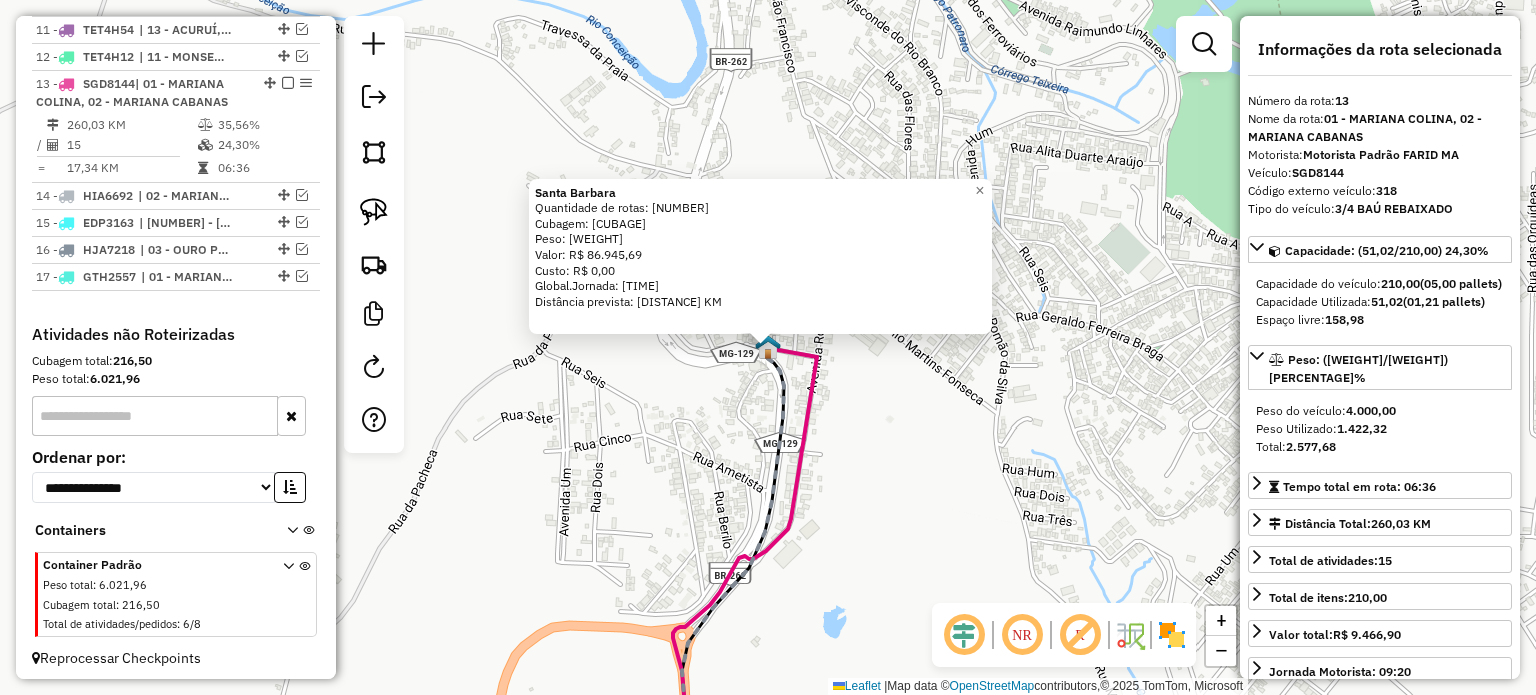 click on "Santa Barbara  Quantidade de rotas: 4   Cubagem: 507,36  Peso: 14.448,20  Valor: R$ 86.945,69   Custo: R$ 0,00  Global.Jornada: 27:30  Distância prevista: 761,138 KM  × Janela de atendimento Grade de atendimento Capacidade Transportadoras Veículos Cliente Pedidos  Rotas Selecione os dias de semana para filtrar as janelas de atendimento  Seg   Ter   Qua   Qui   Sex   Sáb   Dom  Informe o período da janela de atendimento: De: Até:  Filtrar exatamente a janela do cliente  Considerar janela de atendimento padrão  Selecione os dias de semana para filtrar as grades de atendimento  Seg   Ter   Qua   Qui   Sex   Sáb   Dom   Considerar clientes sem dia de atendimento cadastrado  Clientes fora do dia de atendimento selecionado Filtrar as atividades entre os valores definidos abaixo:  Peso mínimo:   Peso máximo:   Cubagem mínima:   Cubagem máxima:   De:   Até:  Filtrar as atividades entre o tempo de atendimento definido abaixo:  De:   Até:   Considerar capacidade total dos clientes não roteirizados Nome:" 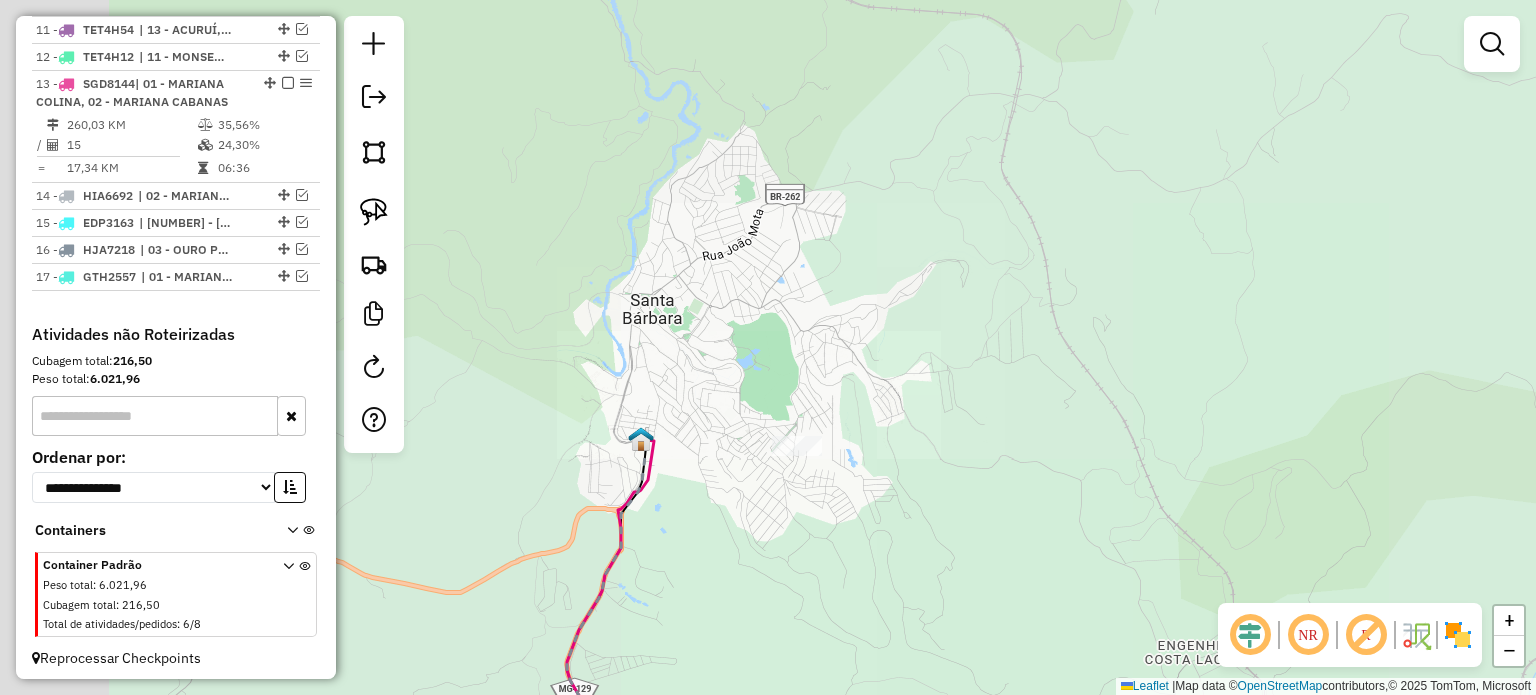 click on "Janela de atendimento Grade de atendimento Capacidade Transportadoras Veículos Cliente Pedidos  Rotas Selecione os dias de semana para filtrar as janelas de atendimento  Seg   Ter   Qua   Qui   Sex   Sáb   Dom  Informe o período da janela de atendimento: De: Até:  Filtrar exatamente a janela do cliente  Considerar janela de atendimento padrão  Selecione os dias de semana para filtrar as grades de atendimento  Seg   Ter   Qua   Qui   Sex   Sáb   Dom   Considerar clientes sem dia de atendimento cadastrado  Clientes fora do dia de atendimento selecionado Filtrar as atividades entre os valores definidos abaixo:  Peso mínimo:   Peso máximo:   Cubagem mínima:   Cubagem máxima:   De:   Até:  Filtrar as atividades entre o tempo de atendimento definido abaixo:  De:   Até:   Considerar capacidade total dos clientes não roteirizados Transportadora: Selecione um ou mais itens Tipo de veículo: Selecione um ou mais itens Veículo: Selecione um ou mais itens Motorista: Selecione um ou mais itens Nome: Rótulo:" 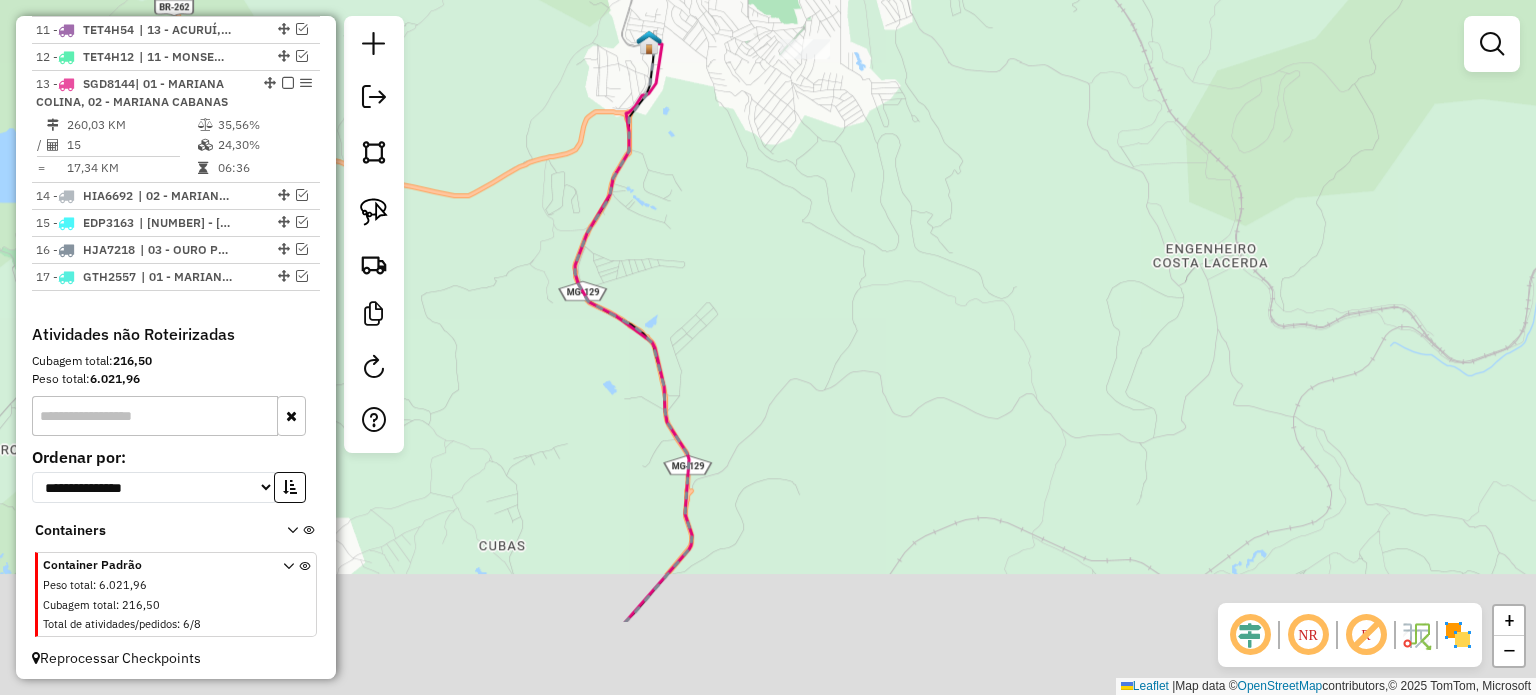 drag, startPoint x: 664, startPoint y: 480, endPoint x: 686, endPoint y: 251, distance: 230.05434 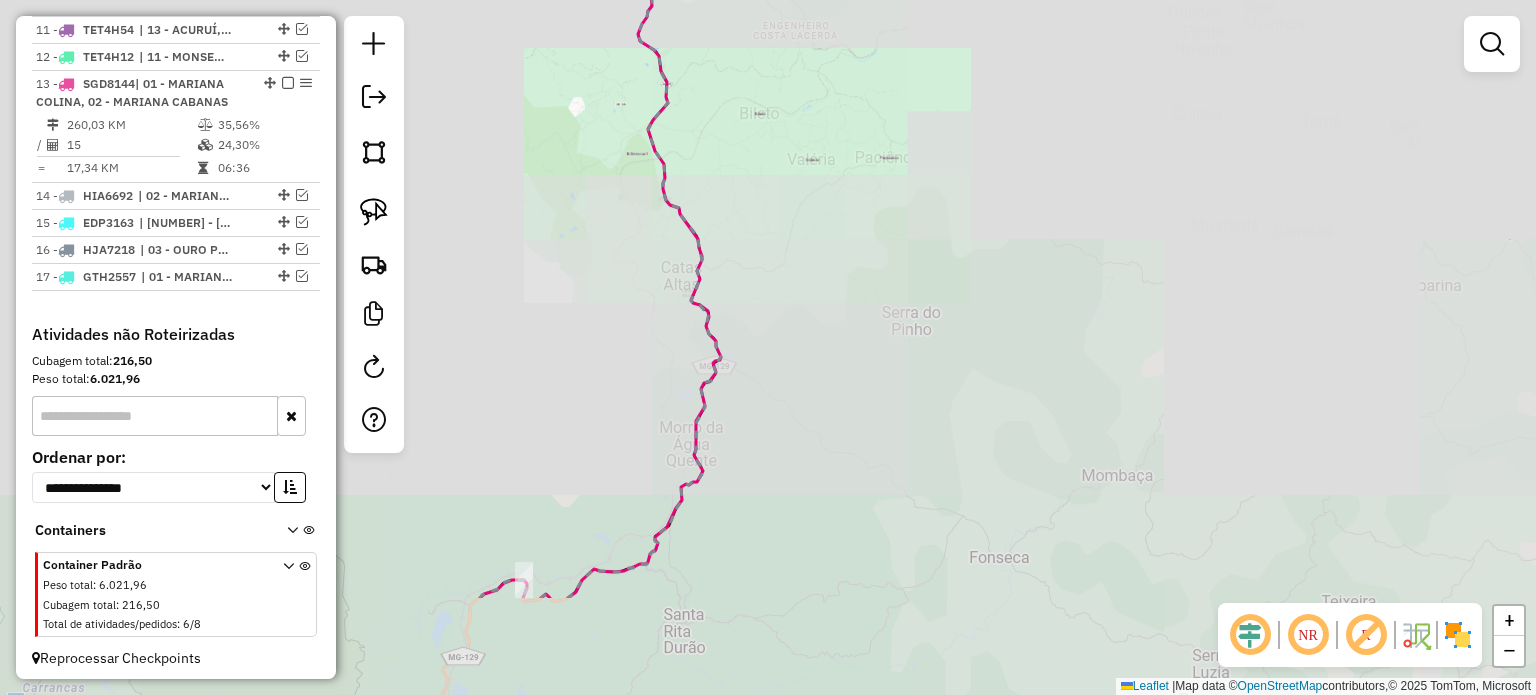 drag, startPoint x: 751, startPoint y: 275, endPoint x: 744, endPoint y: 254, distance: 22.135944 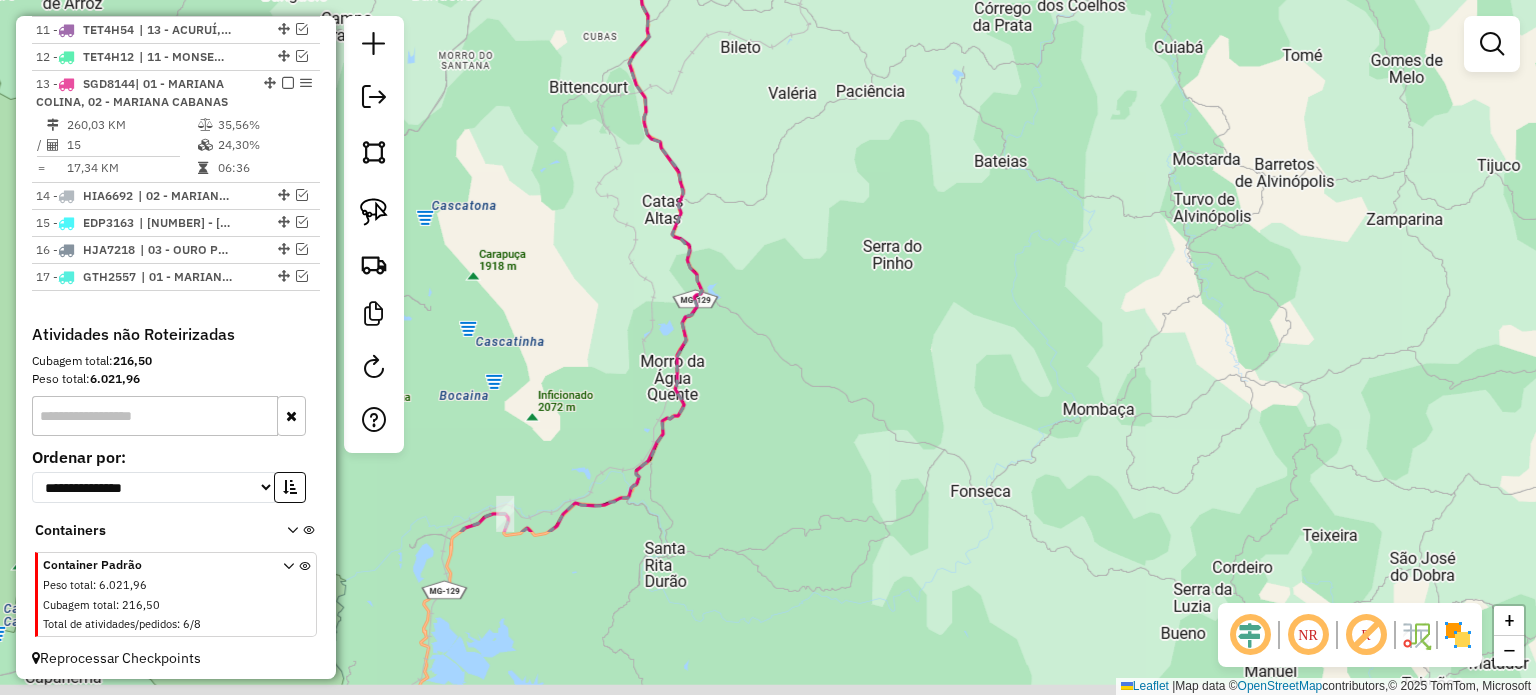 drag, startPoint x: 764, startPoint y: 283, endPoint x: 747, endPoint y: 313, distance: 34.48188 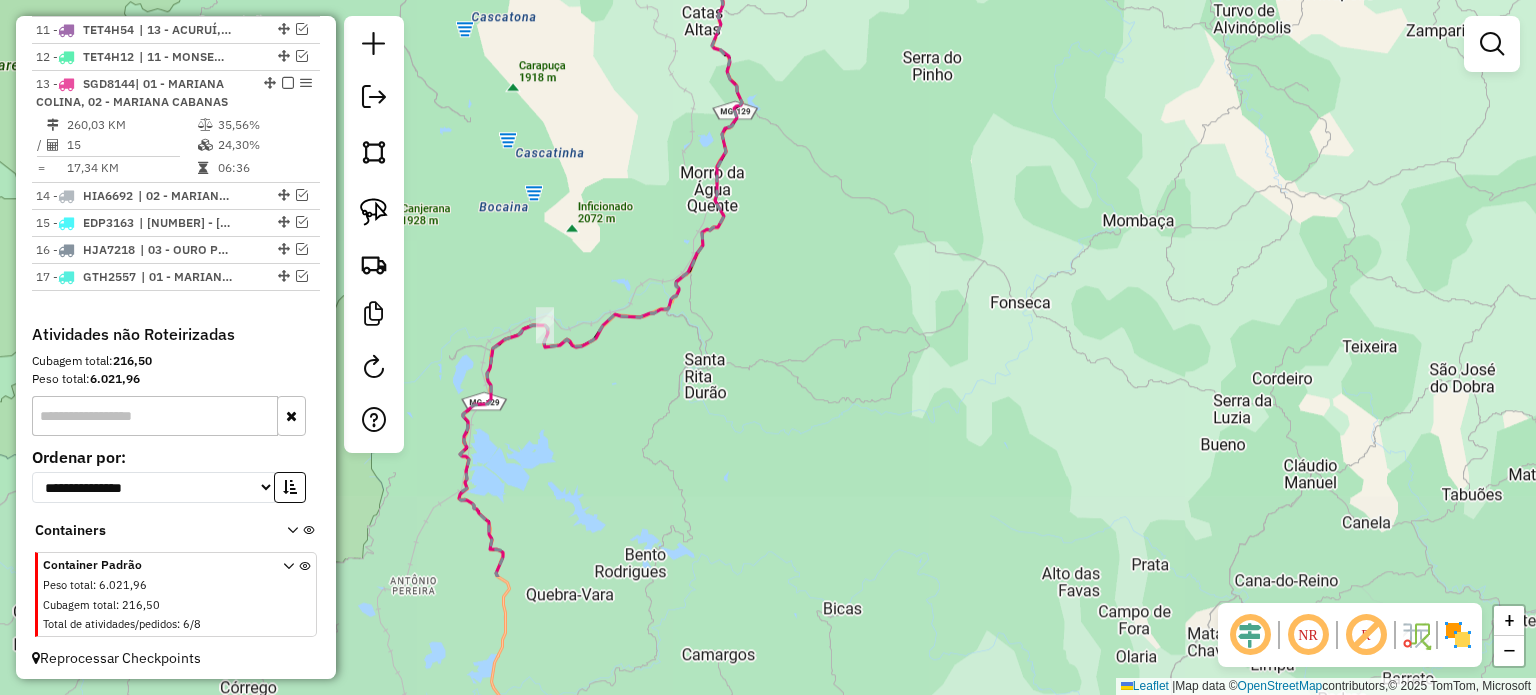 drag, startPoint x: 740, startPoint y: 364, endPoint x: 738, endPoint y: 315, distance: 49.0408 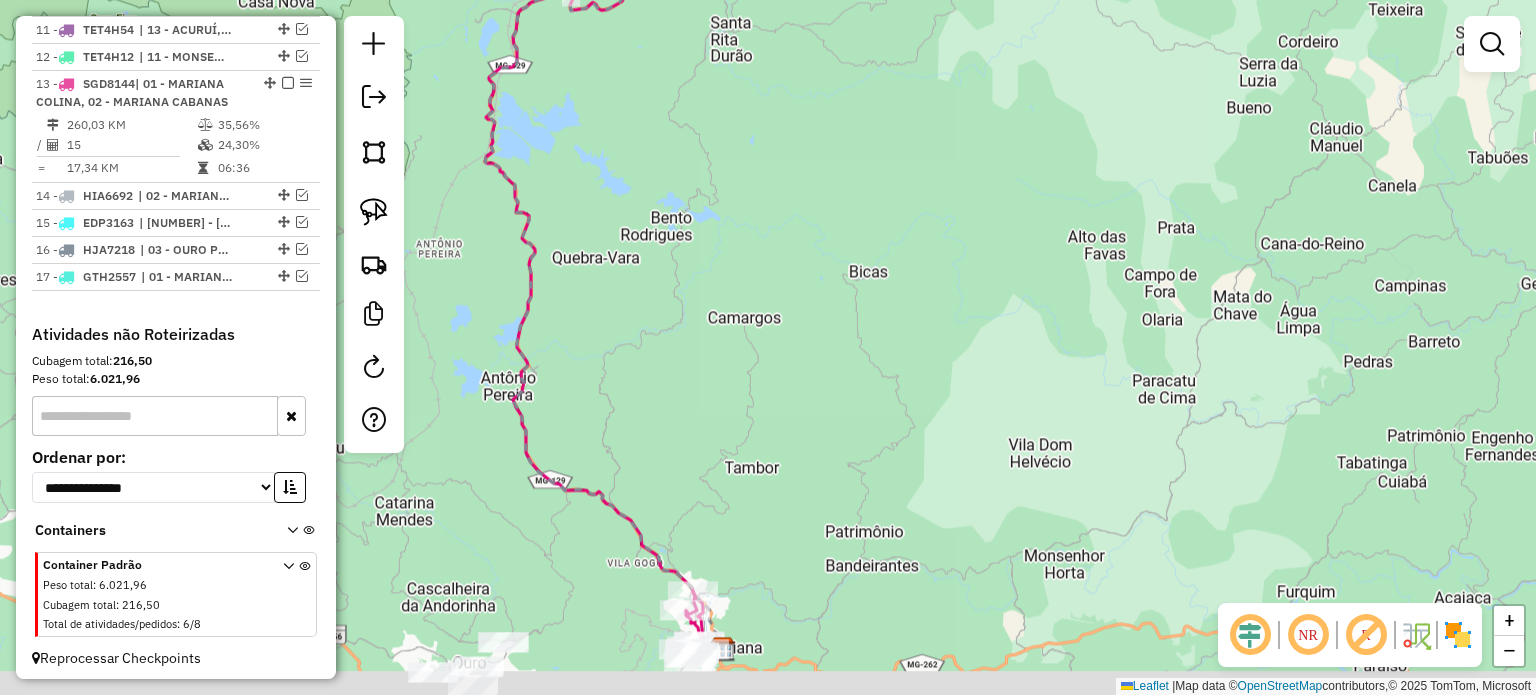 drag, startPoint x: 693, startPoint y: 411, endPoint x: 650, endPoint y: 434, distance: 48.76474 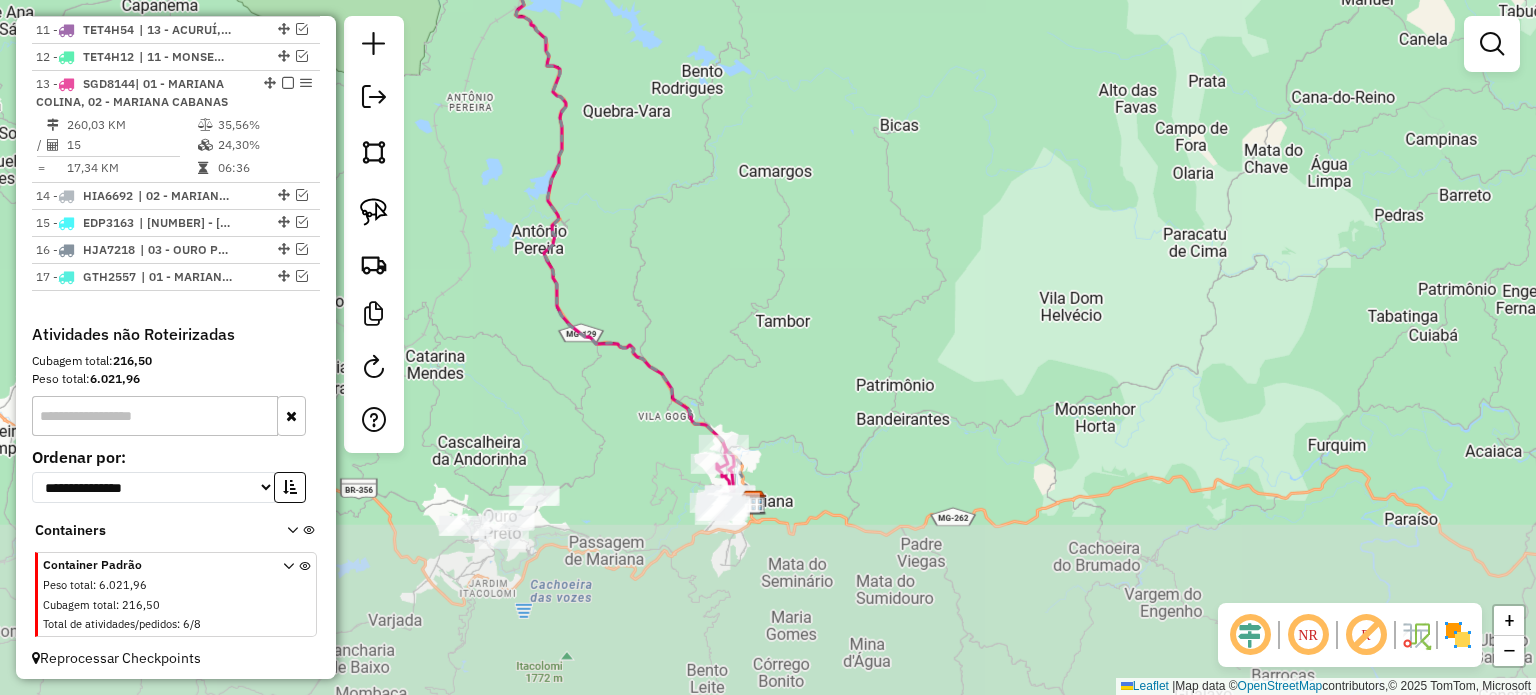 click 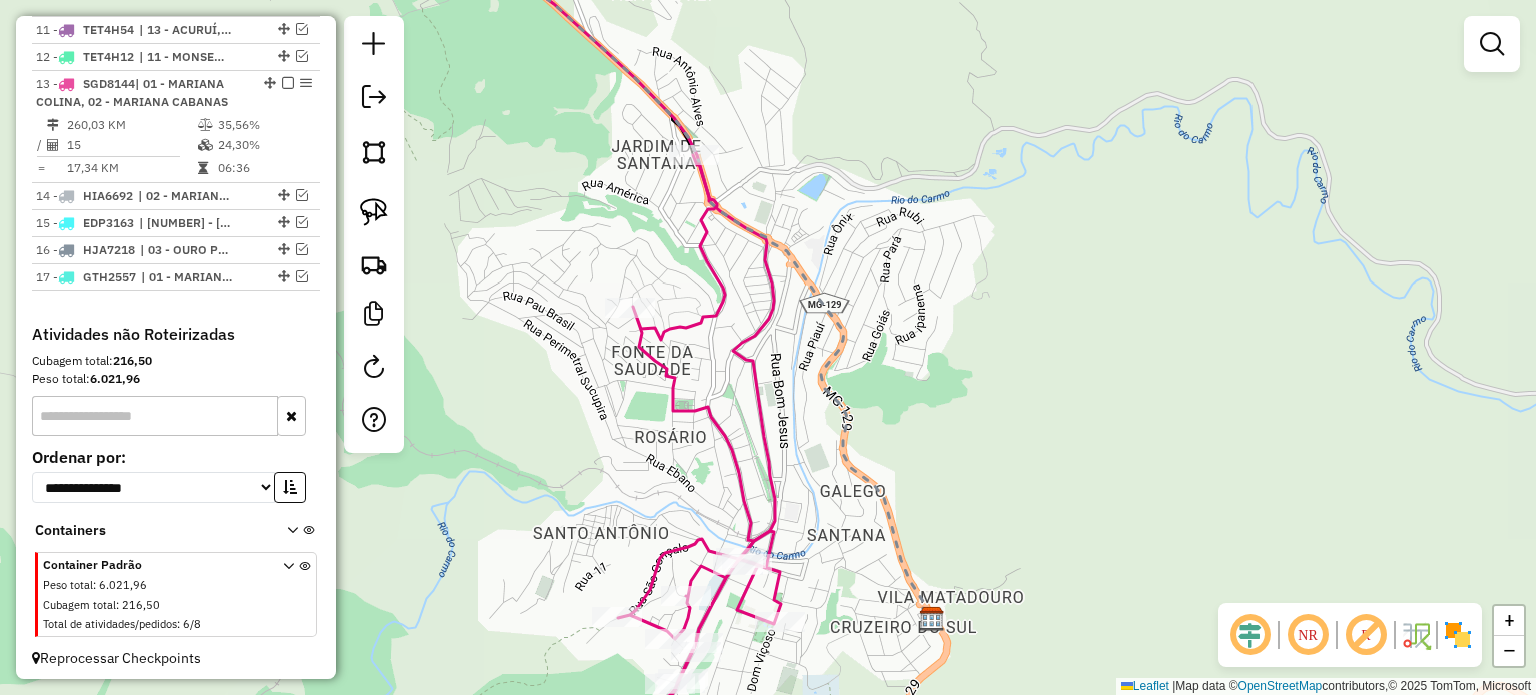 click 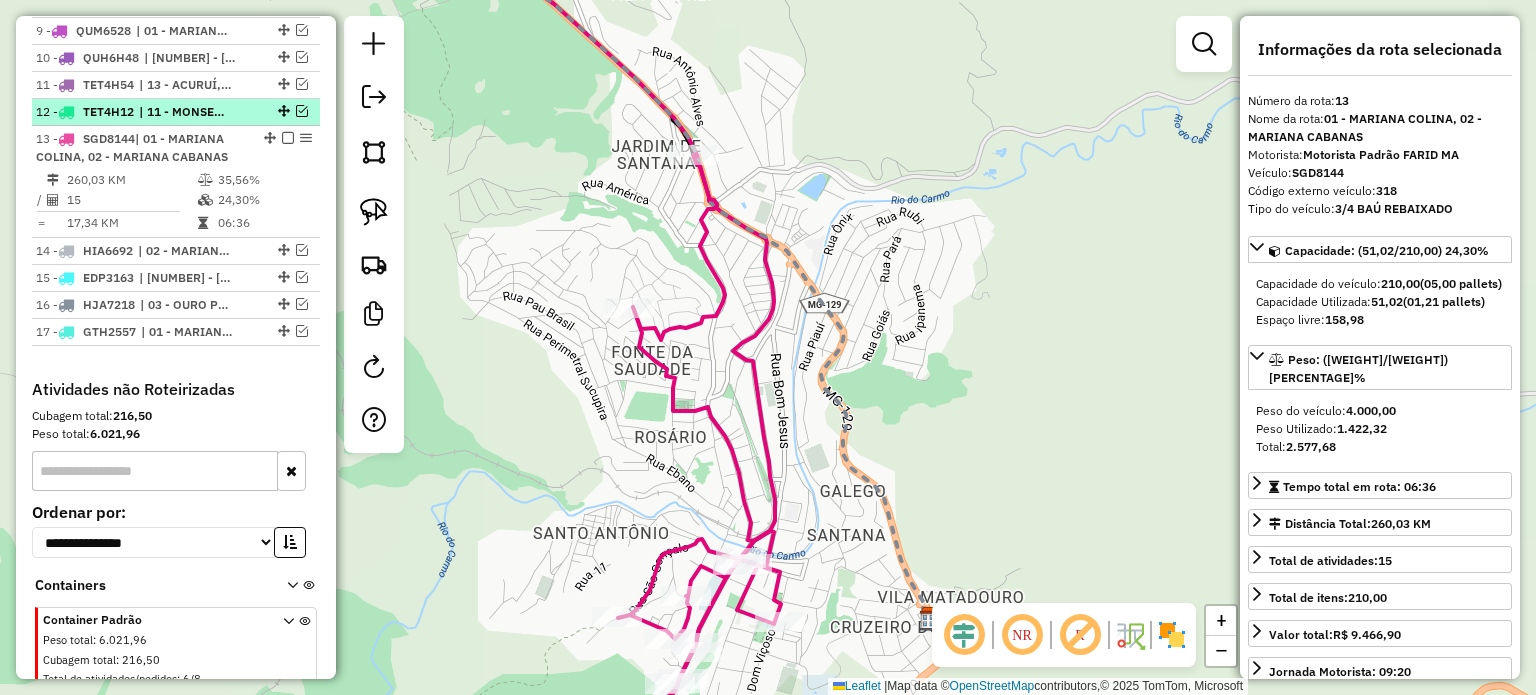 scroll, scrollTop: 968, scrollLeft: 0, axis: vertical 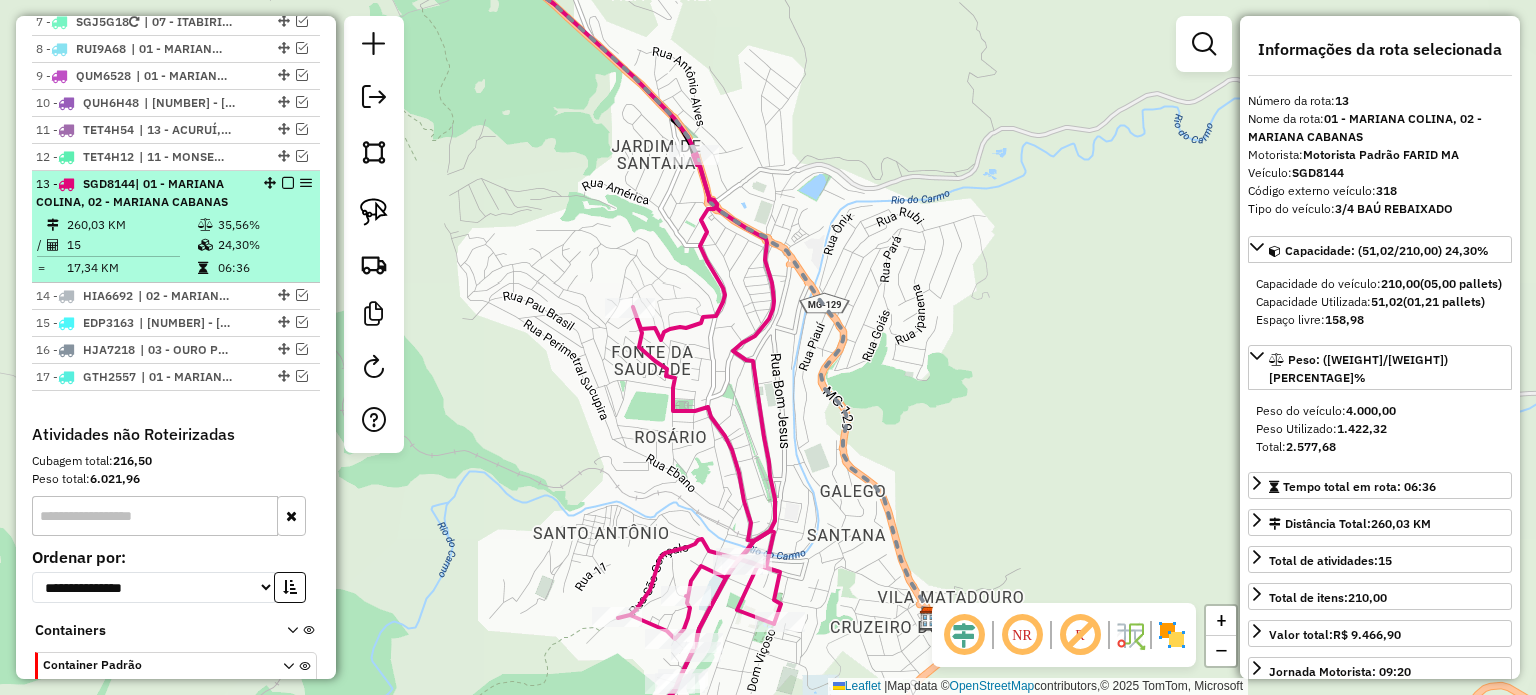 click at bounding box center [288, 183] 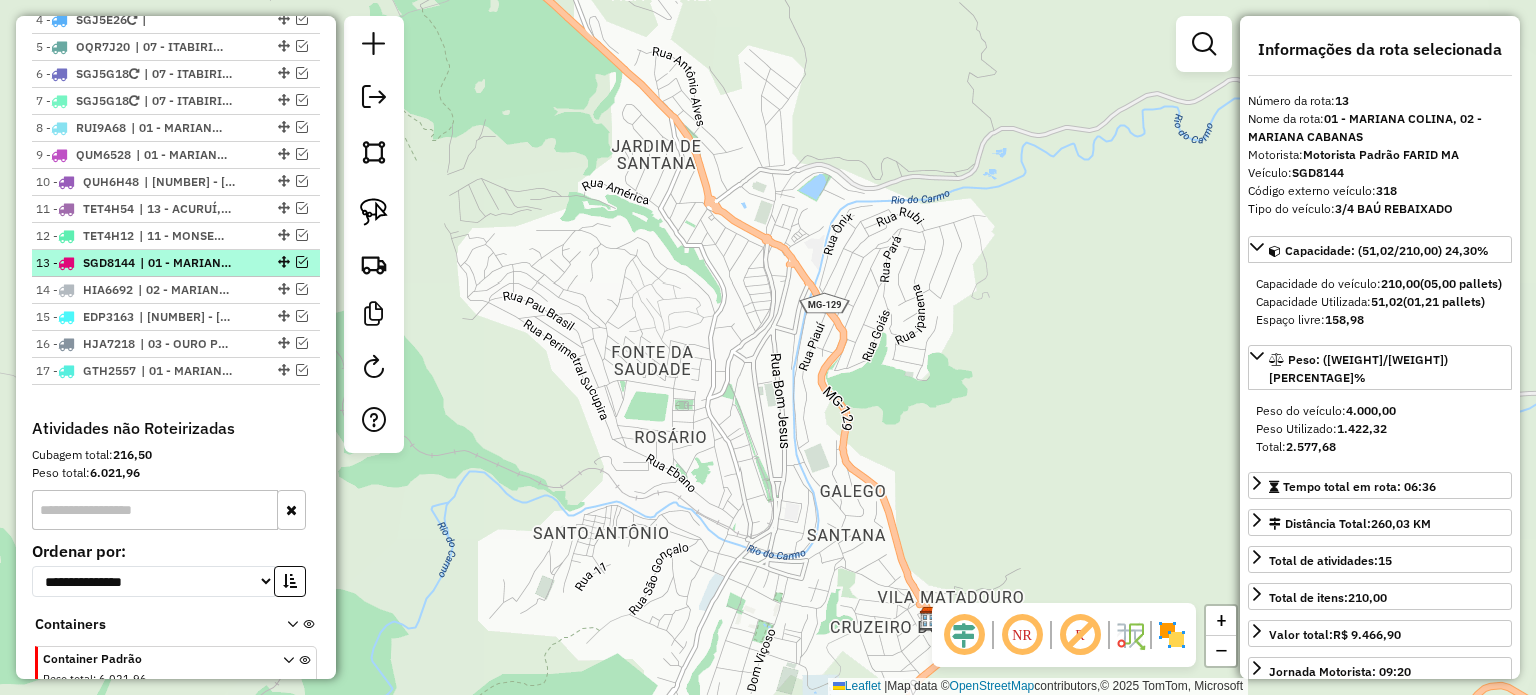 scroll, scrollTop: 768, scrollLeft: 0, axis: vertical 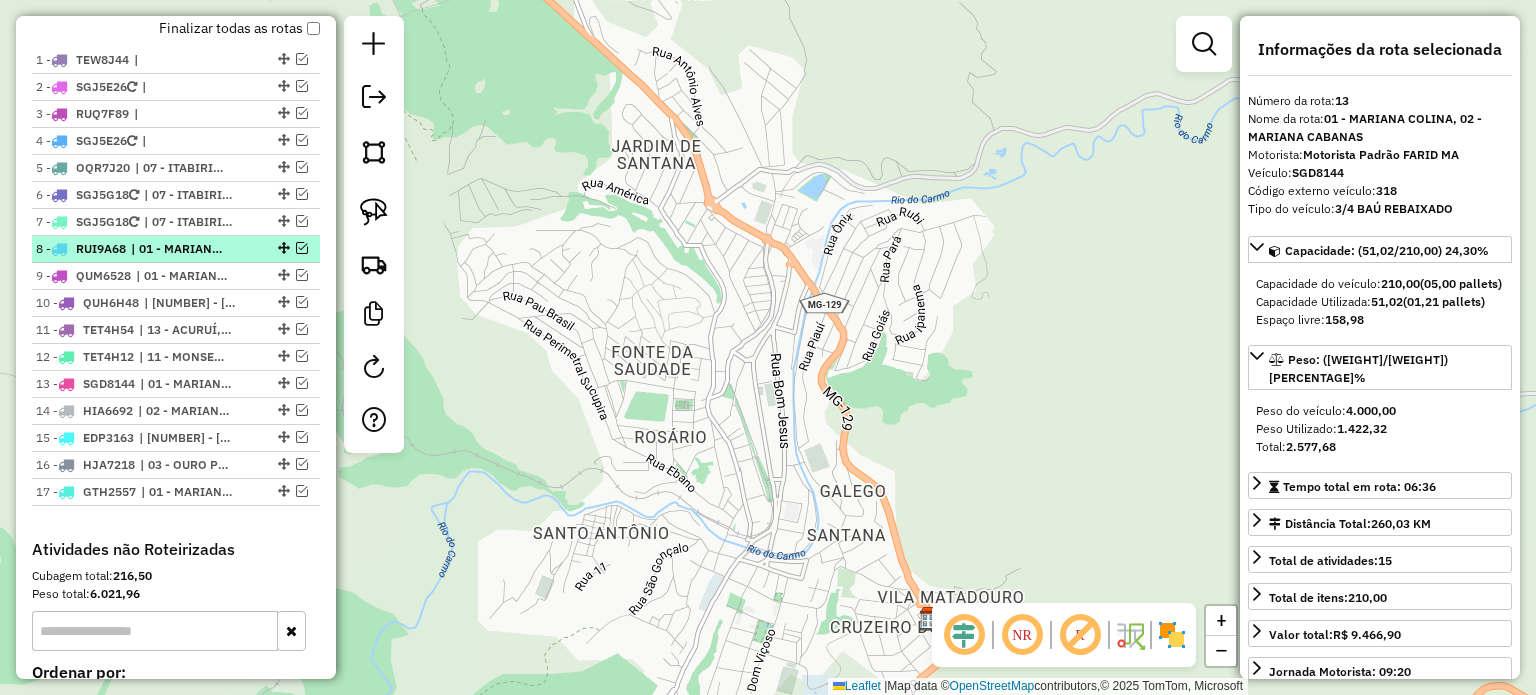click at bounding box center (302, 248) 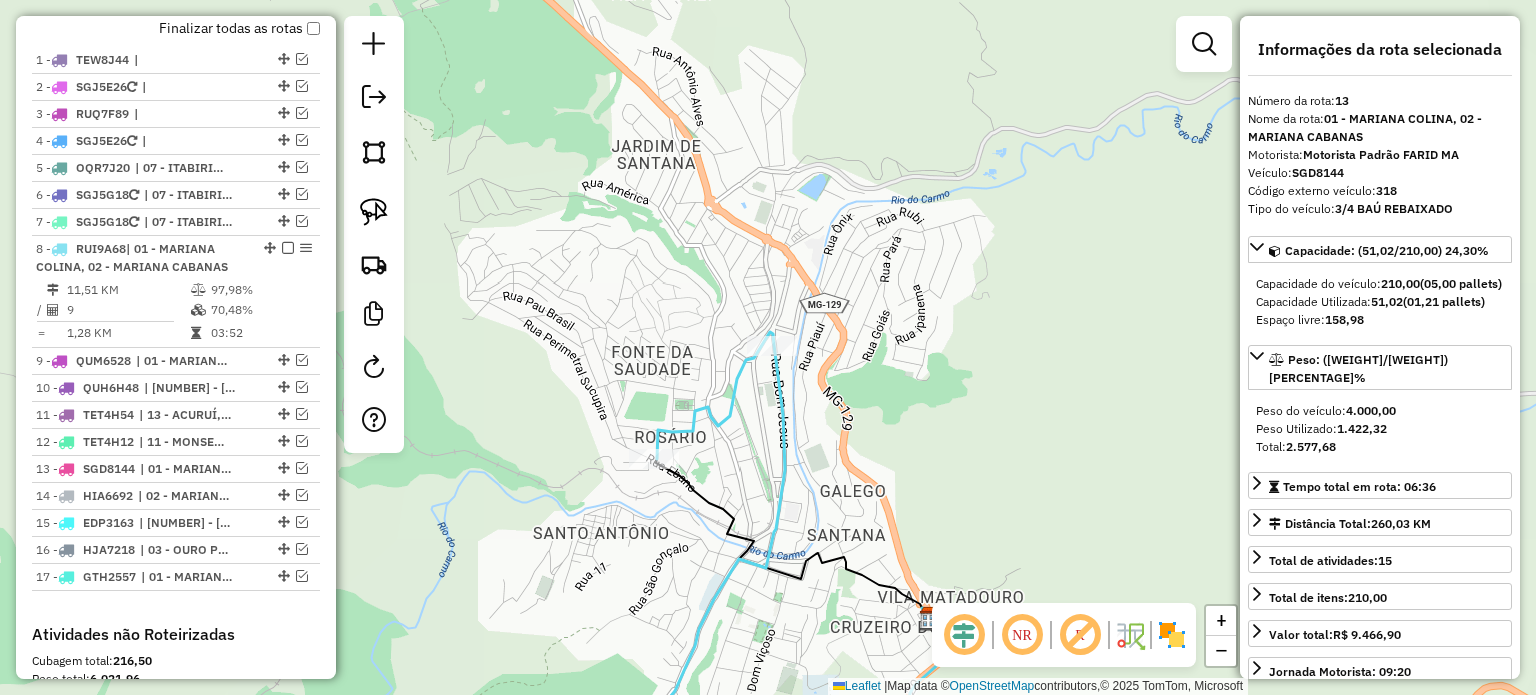 click 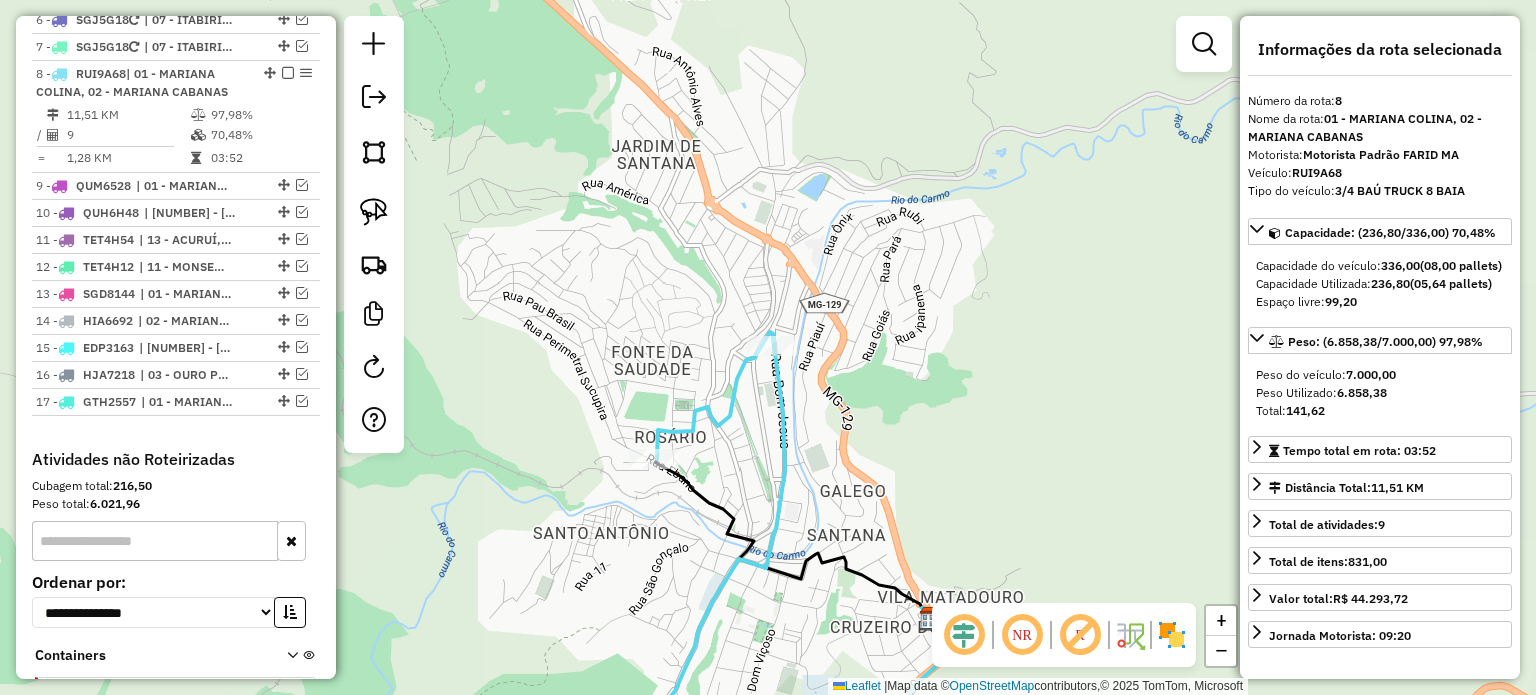 scroll, scrollTop: 986, scrollLeft: 0, axis: vertical 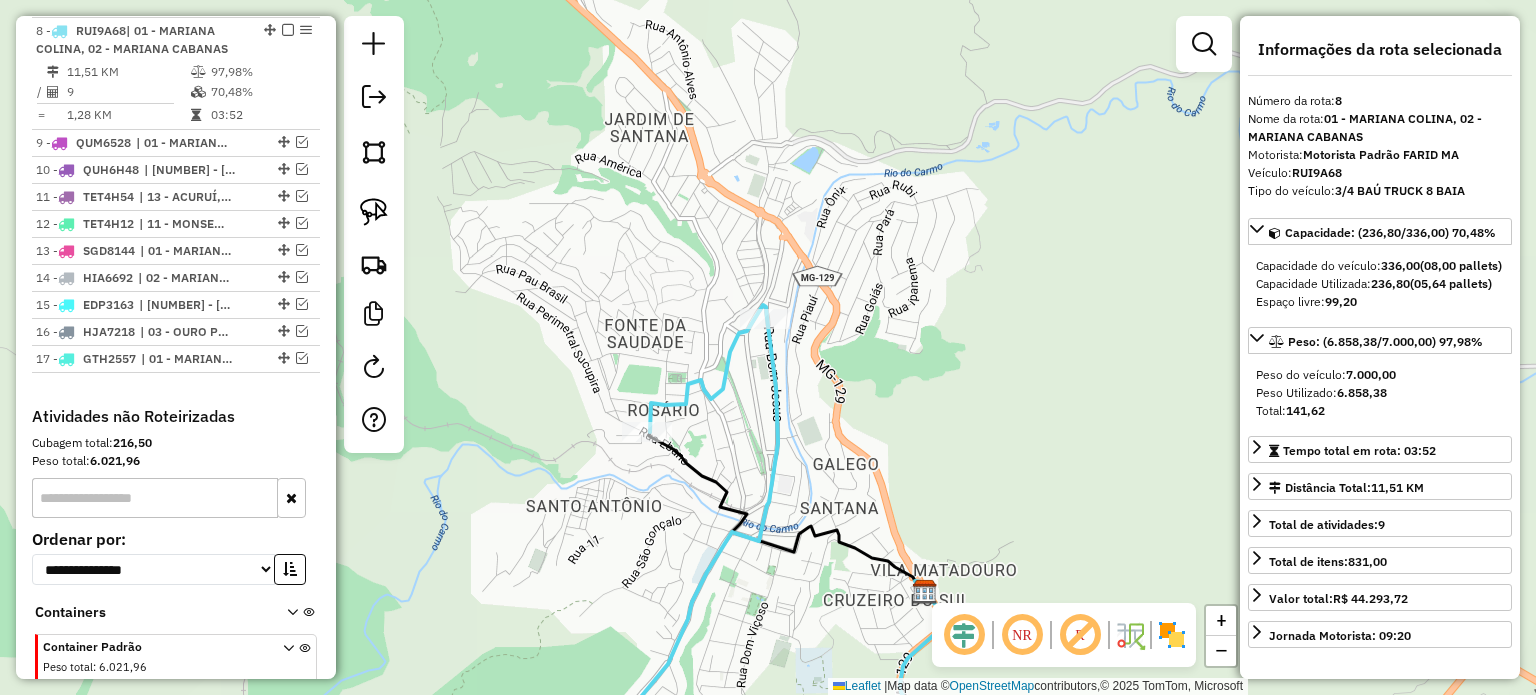 drag, startPoint x: 1020, startPoint y: 516, endPoint x: 972, endPoint y: 386, distance: 138.57849 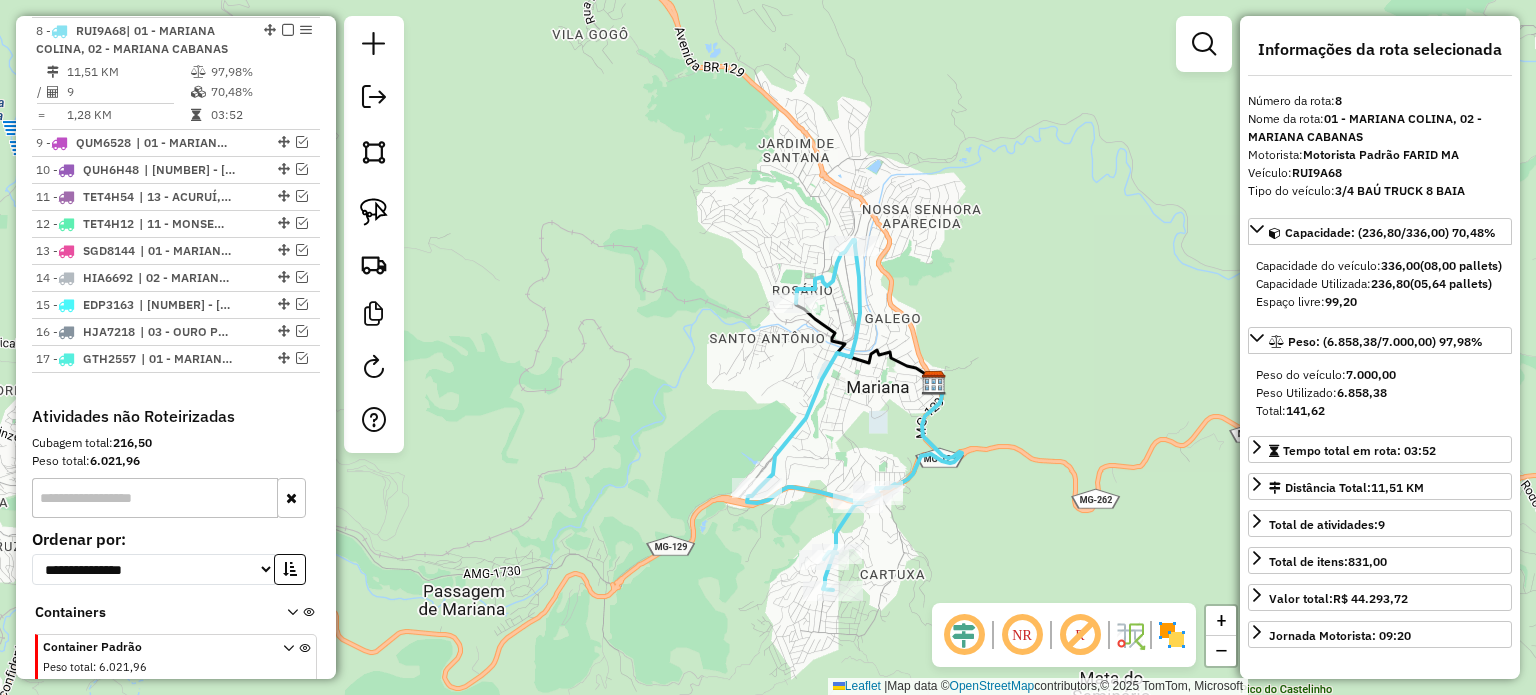 drag, startPoint x: 903, startPoint y: 545, endPoint x: 932, endPoint y: 483, distance: 68.44706 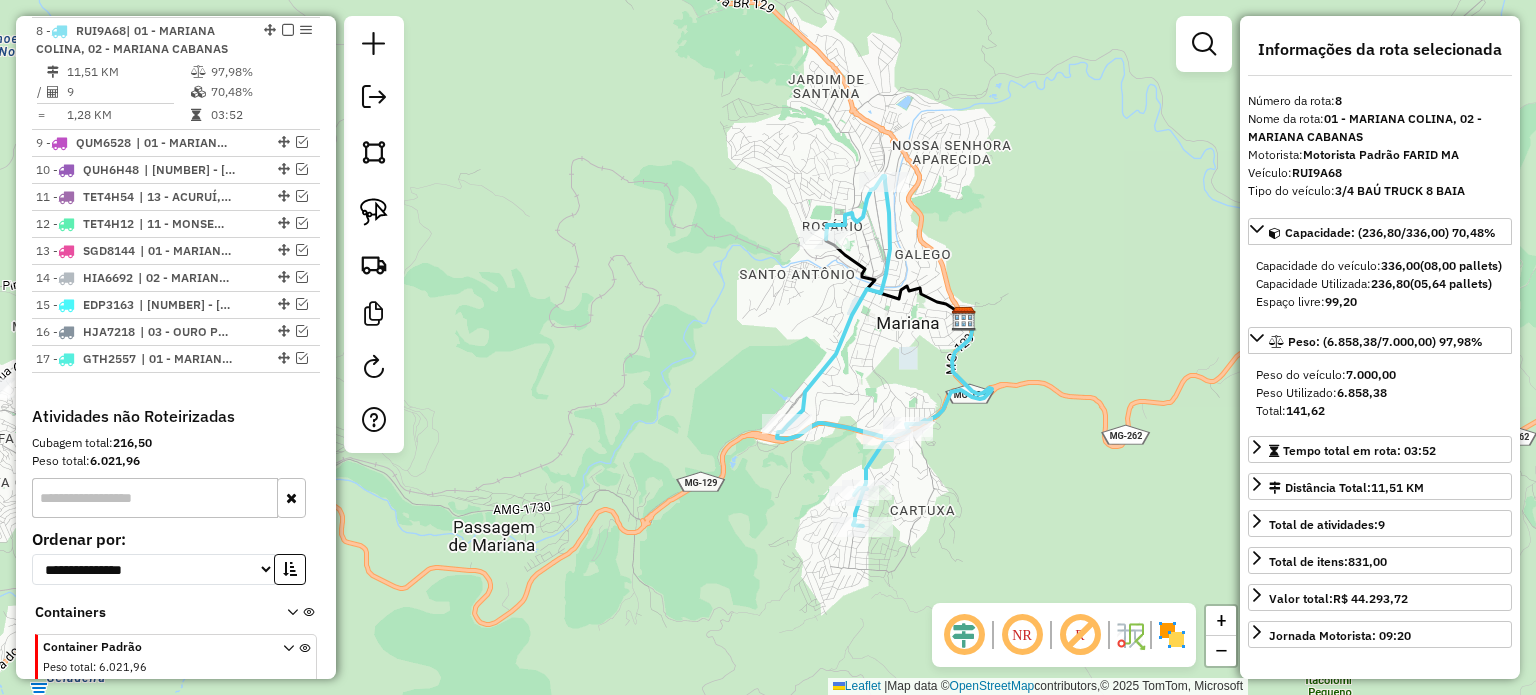 click on "Janela de atendimento Grade de atendimento Capacidade Transportadoras Veículos Cliente Pedidos  Rotas Selecione os dias de semana para filtrar as janelas de atendimento  Seg   Ter   Qua   Qui   Sex   Sáb   Dom  Informe o período da janela de atendimento: De: Até:  Filtrar exatamente a janela do cliente  Considerar janela de atendimento padrão  Selecione os dias de semana para filtrar as grades de atendimento  Seg   Ter   Qua   Qui   Sex   Sáb   Dom   Considerar clientes sem dia de atendimento cadastrado  Clientes fora do dia de atendimento selecionado Filtrar as atividades entre os valores definidos abaixo:  Peso mínimo:   Peso máximo:   Cubagem mínima:   Cubagem máxima:   De:   Até:  Filtrar as atividades entre o tempo de atendimento definido abaixo:  De:   Até:   Considerar capacidade total dos clientes não roteirizados Transportadora: Selecione um ou mais itens Tipo de veículo: Selecione um ou mais itens Veículo: Selecione um ou mais itens Motorista: Selecione um ou mais itens Nome: Rótulo:" 